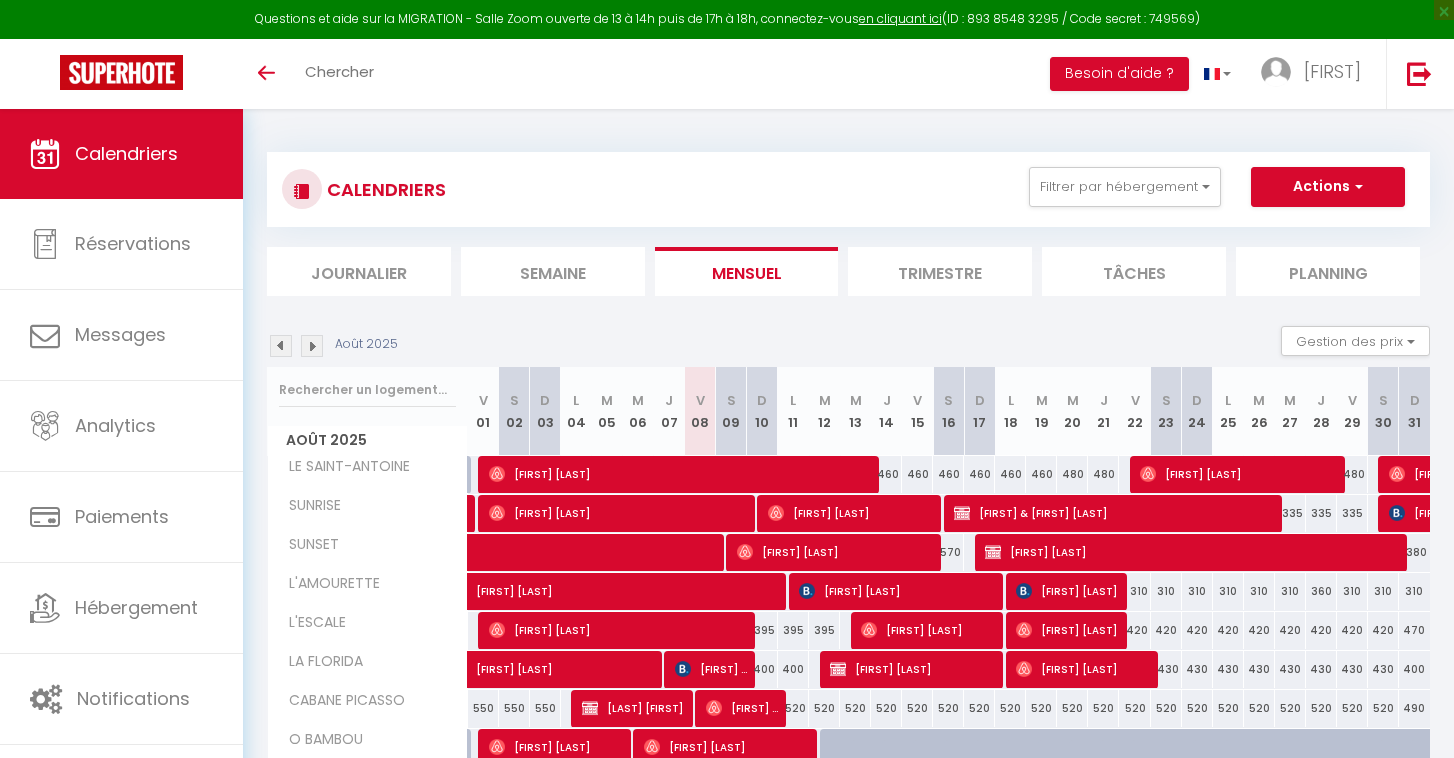 scroll, scrollTop: 219, scrollLeft: 0, axis: vertical 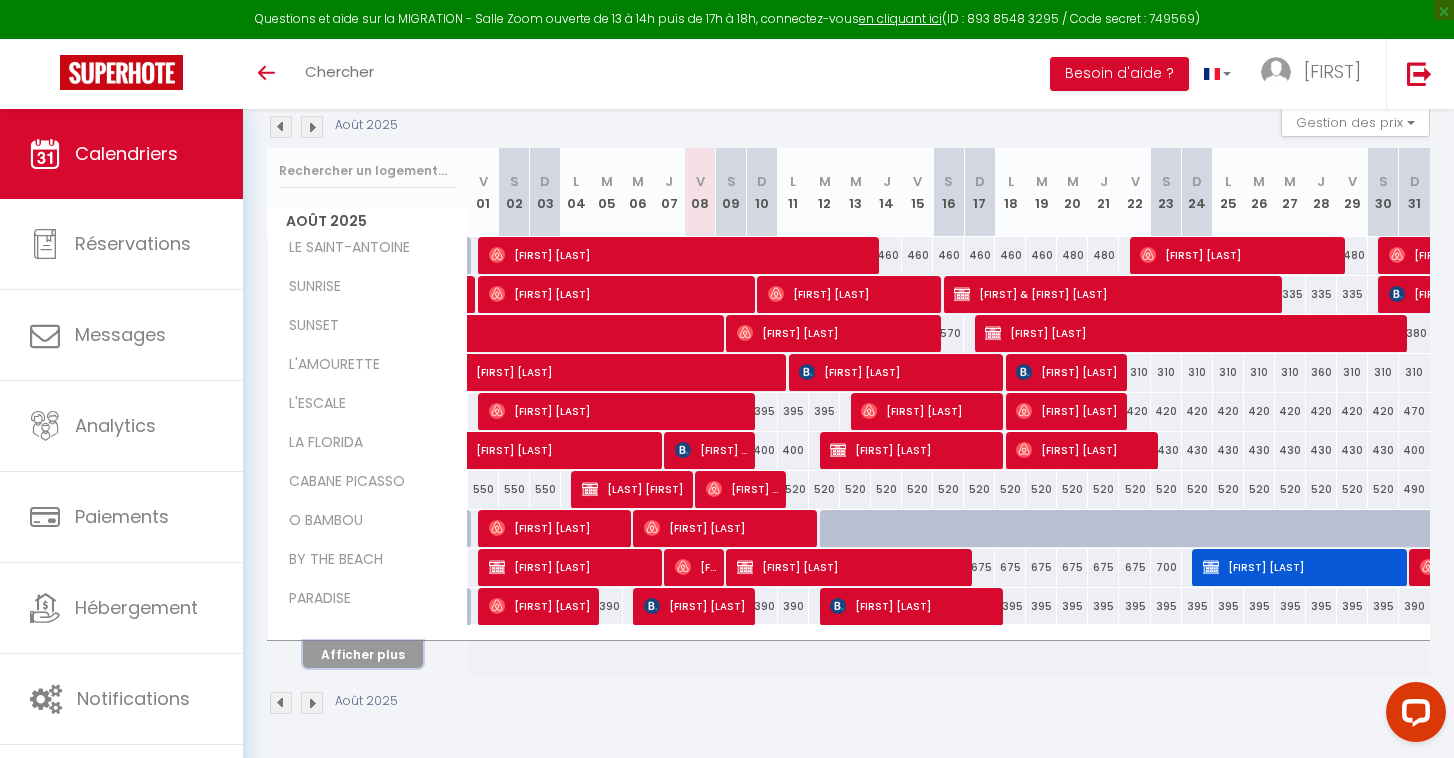click on "Afficher plus" at bounding box center (363, 654) 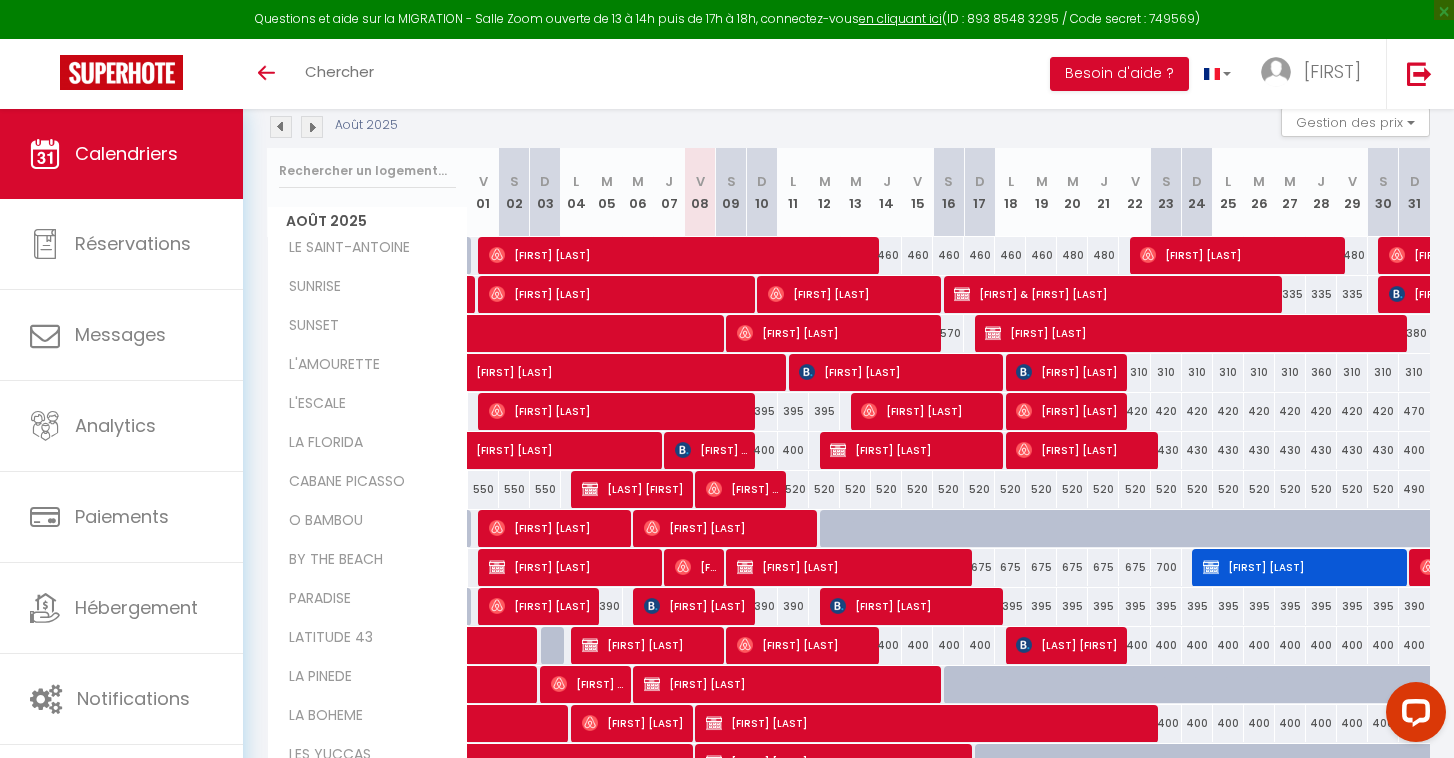 scroll, scrollTop: 0, scrollLeft: 0, axis: both 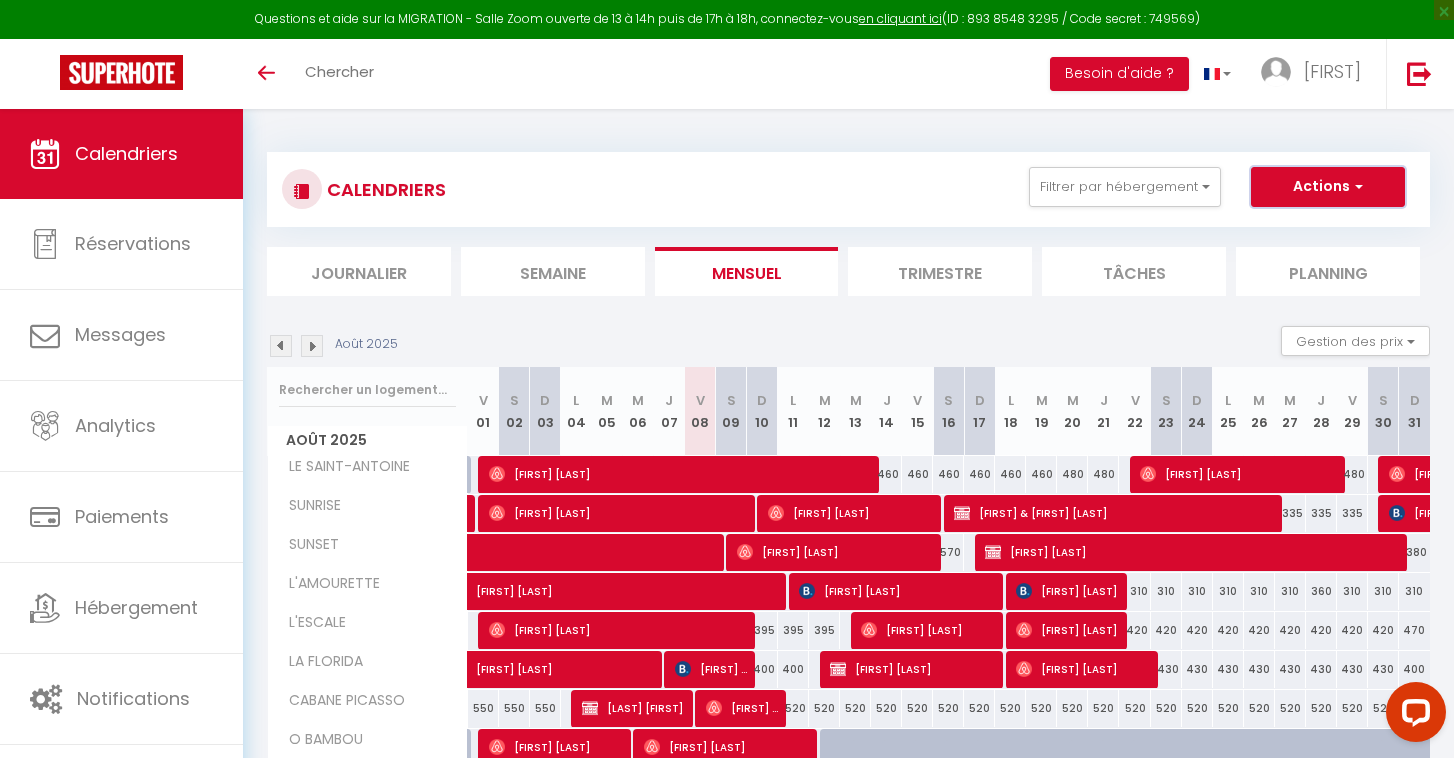 click at bounding box center [1356, 186] 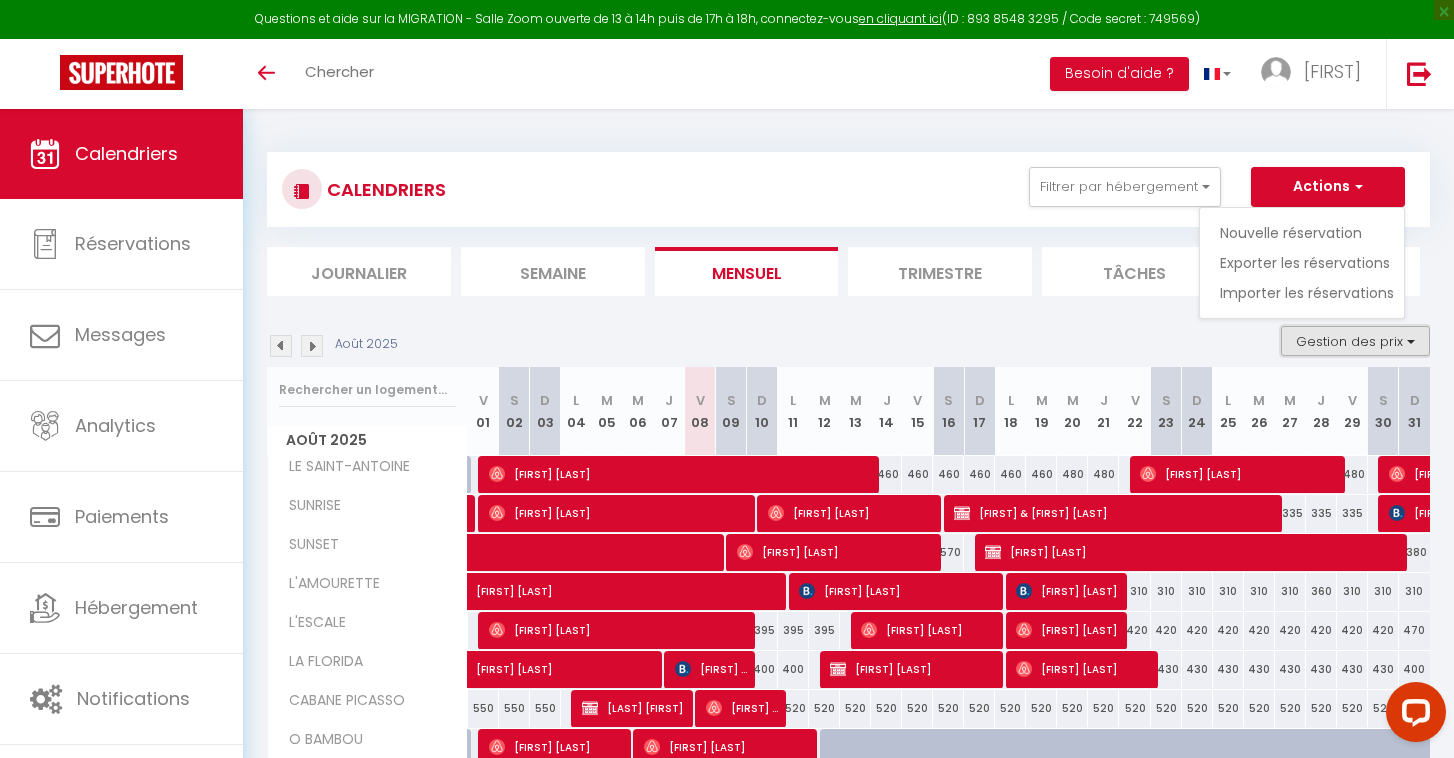 click on "Gestion des prix" at bounding box center (1355, 341) 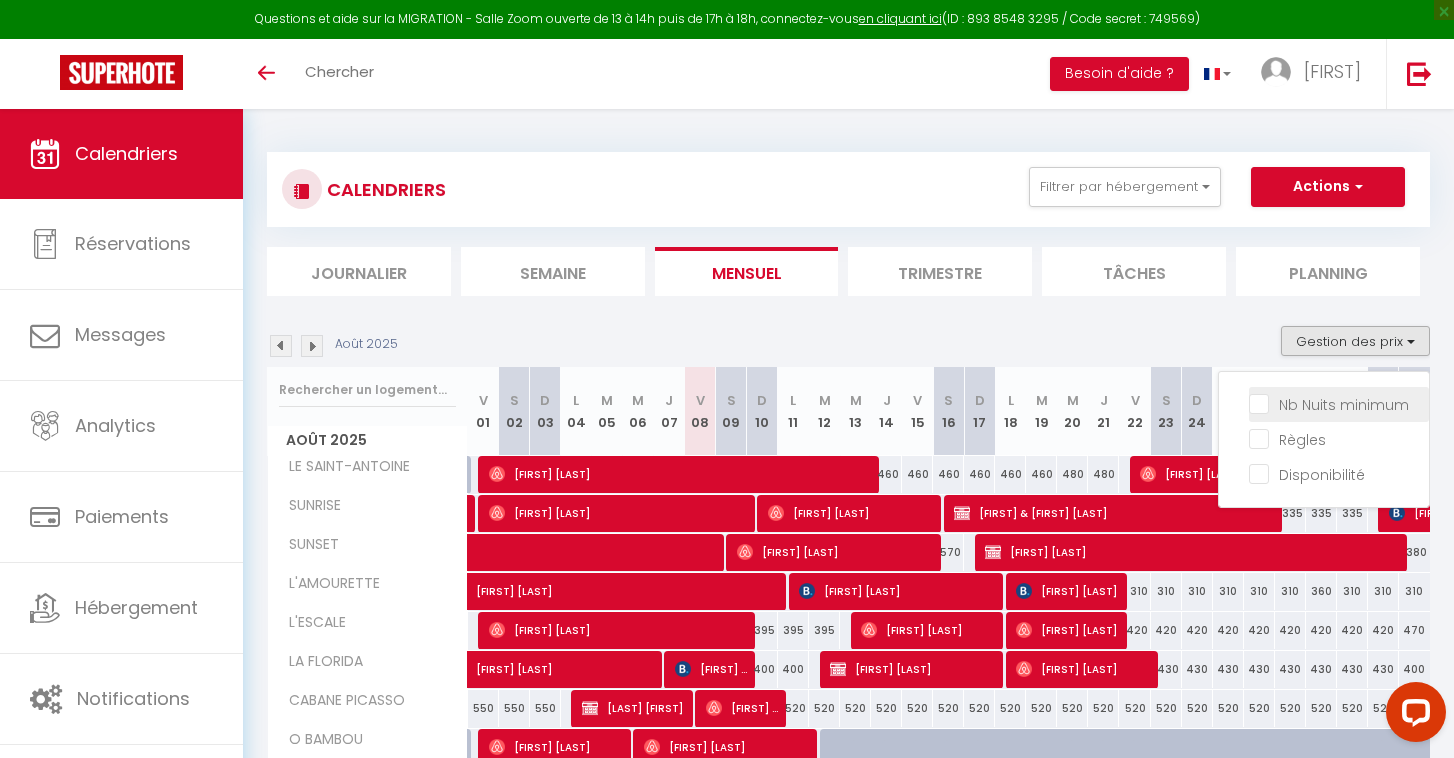 click on "Nb Nuits minimum" at bounding box center [1339, 403] 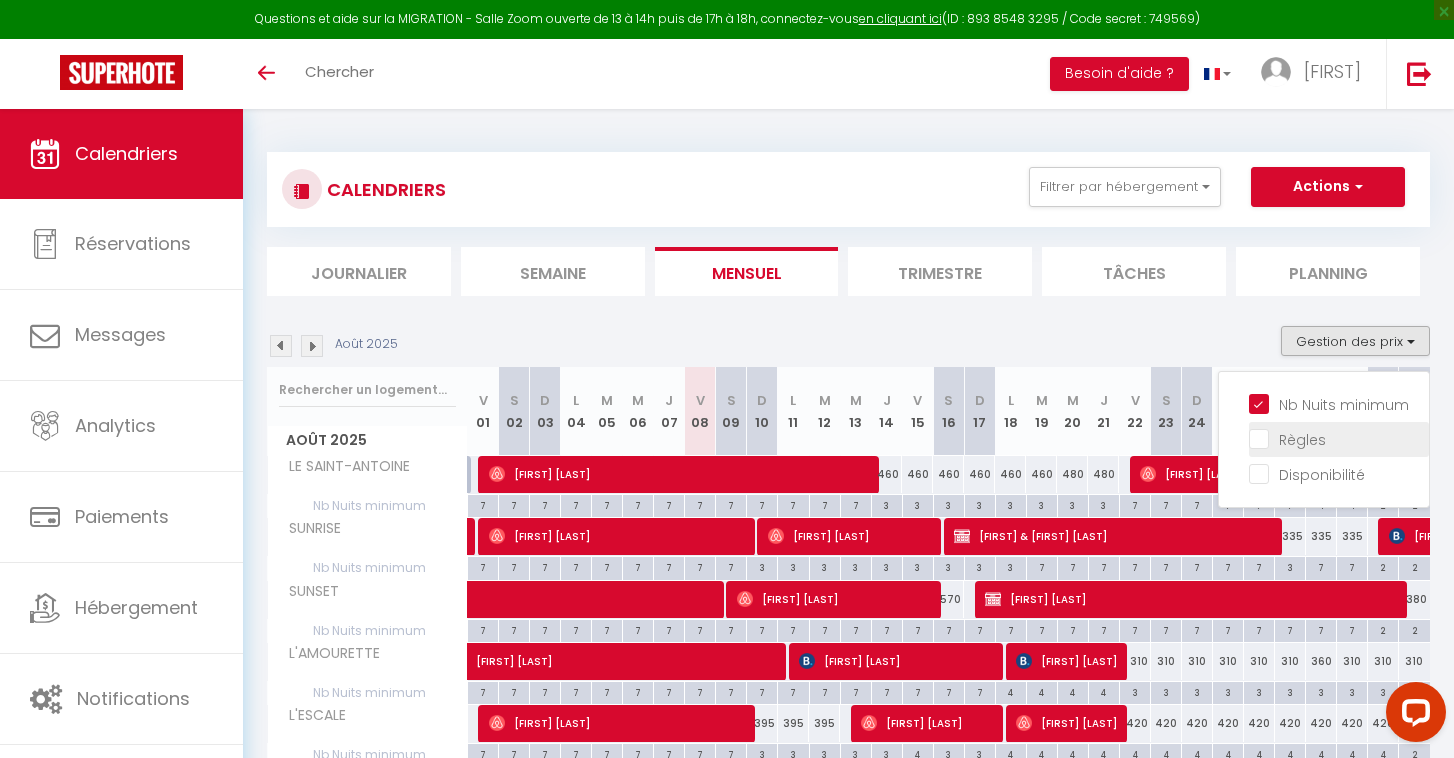 click on "Règles" at bounding box center (1339, 438) 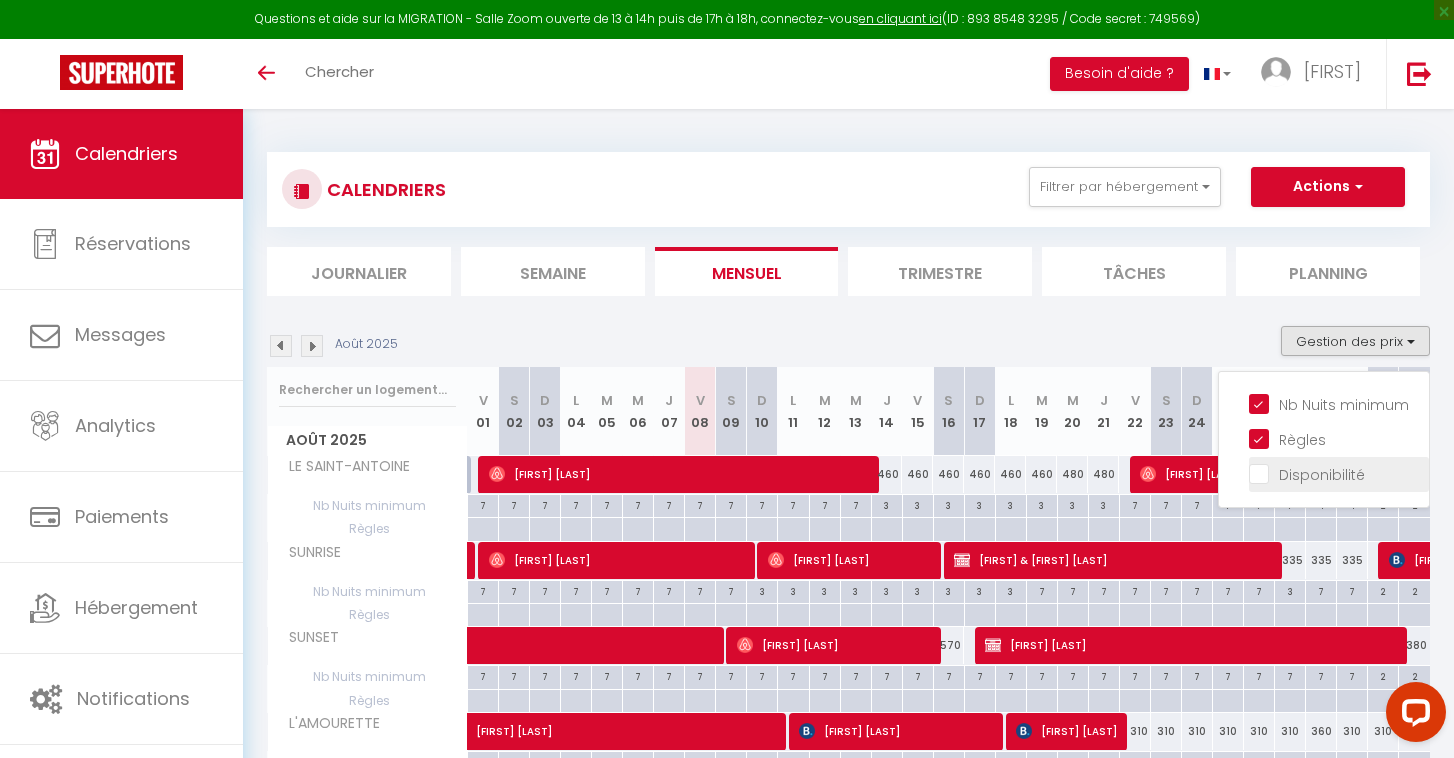 click on "Disponibilité" at bounding box center (1339, 473) 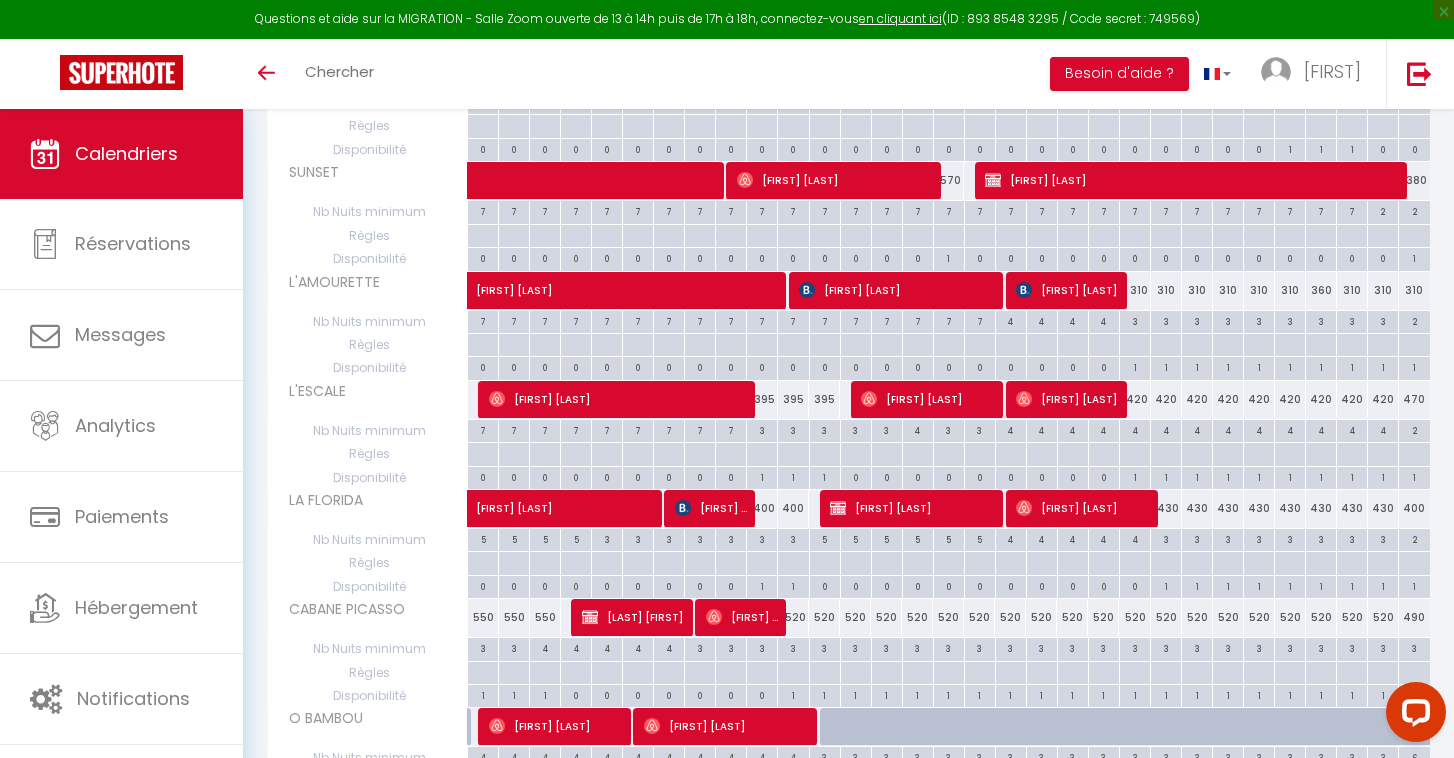 scroll, scrollTop: 529, scrollLeft: 0, axis: vertical 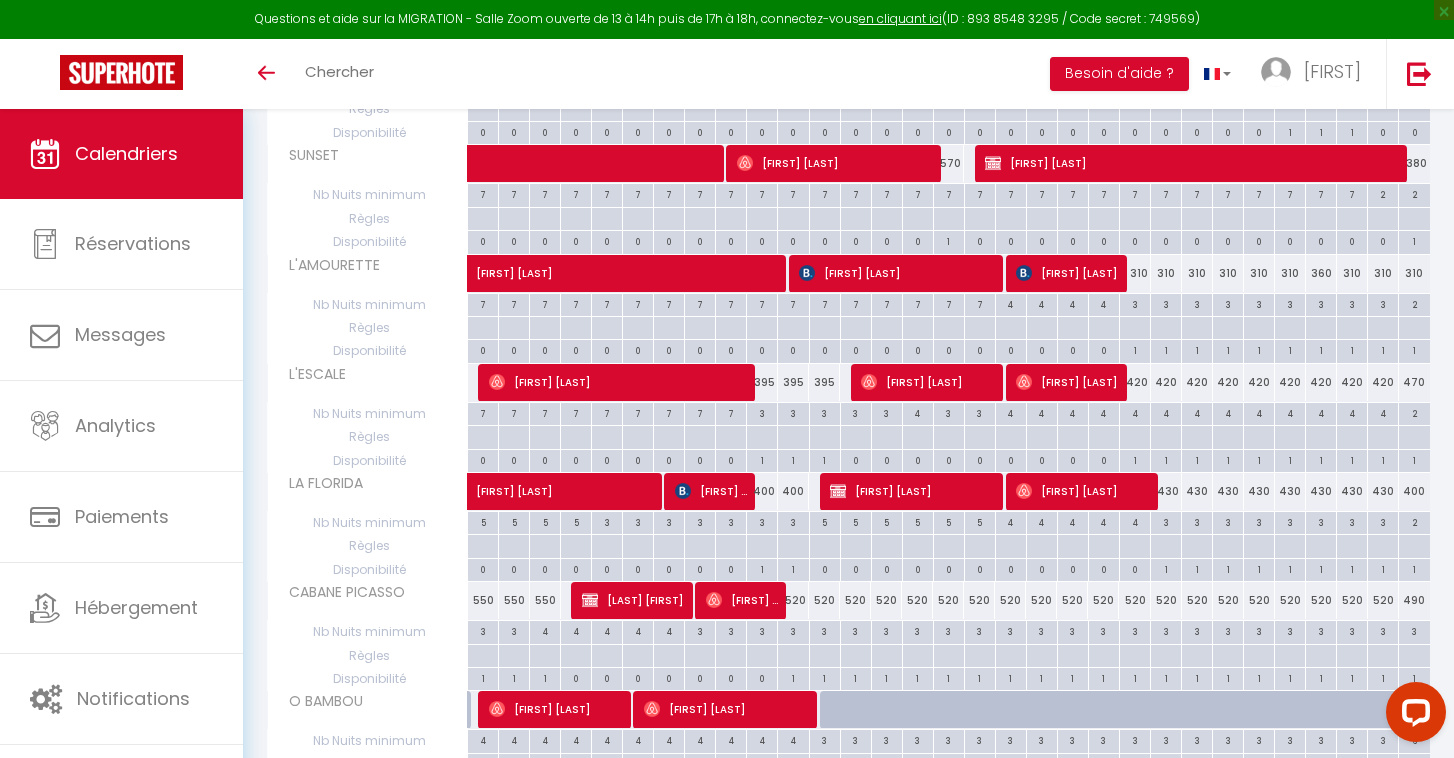 click on "3" at bounding box center (762, 521) 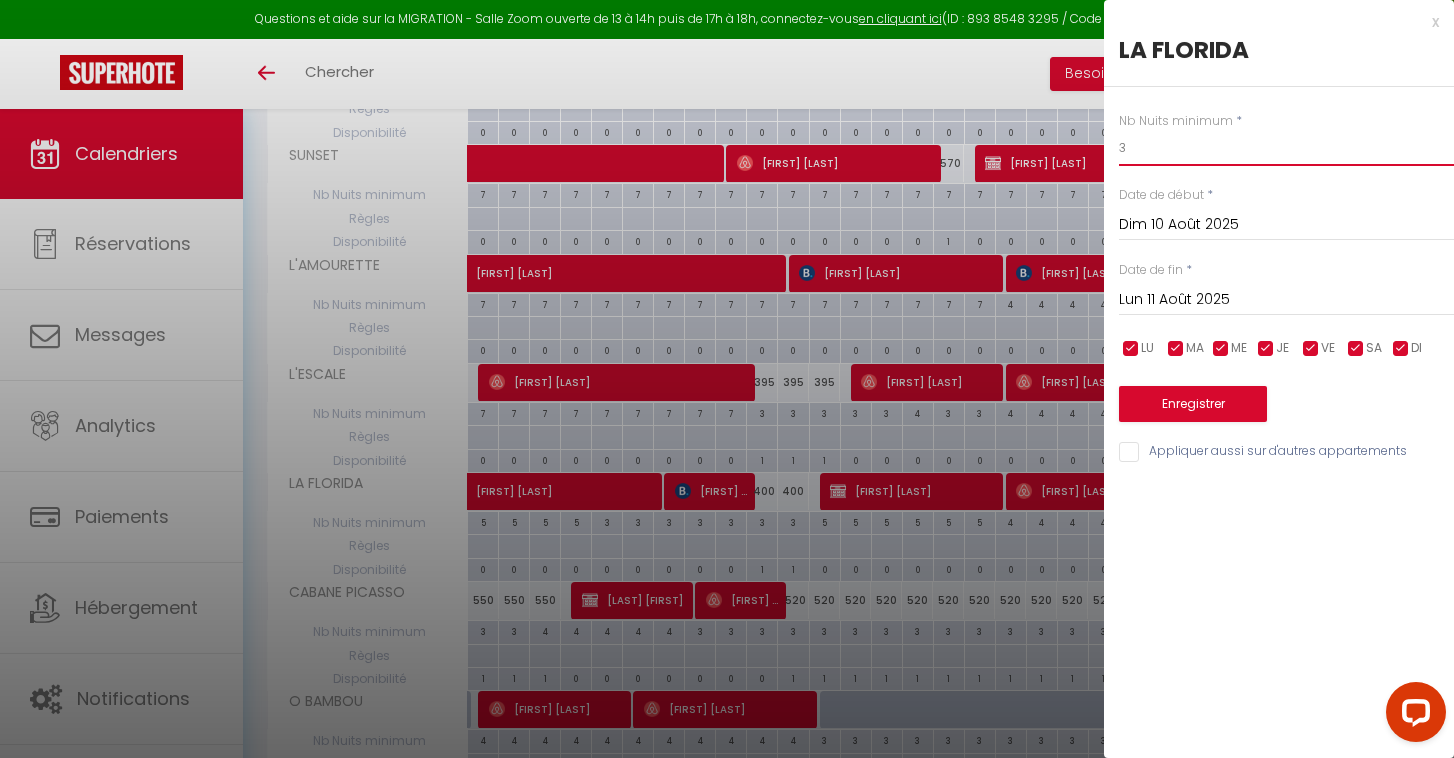drag, startPoint x: 1137, startPoint y: 148, endPoint x: 1039, endPoint y: 145, distance: 98.045906 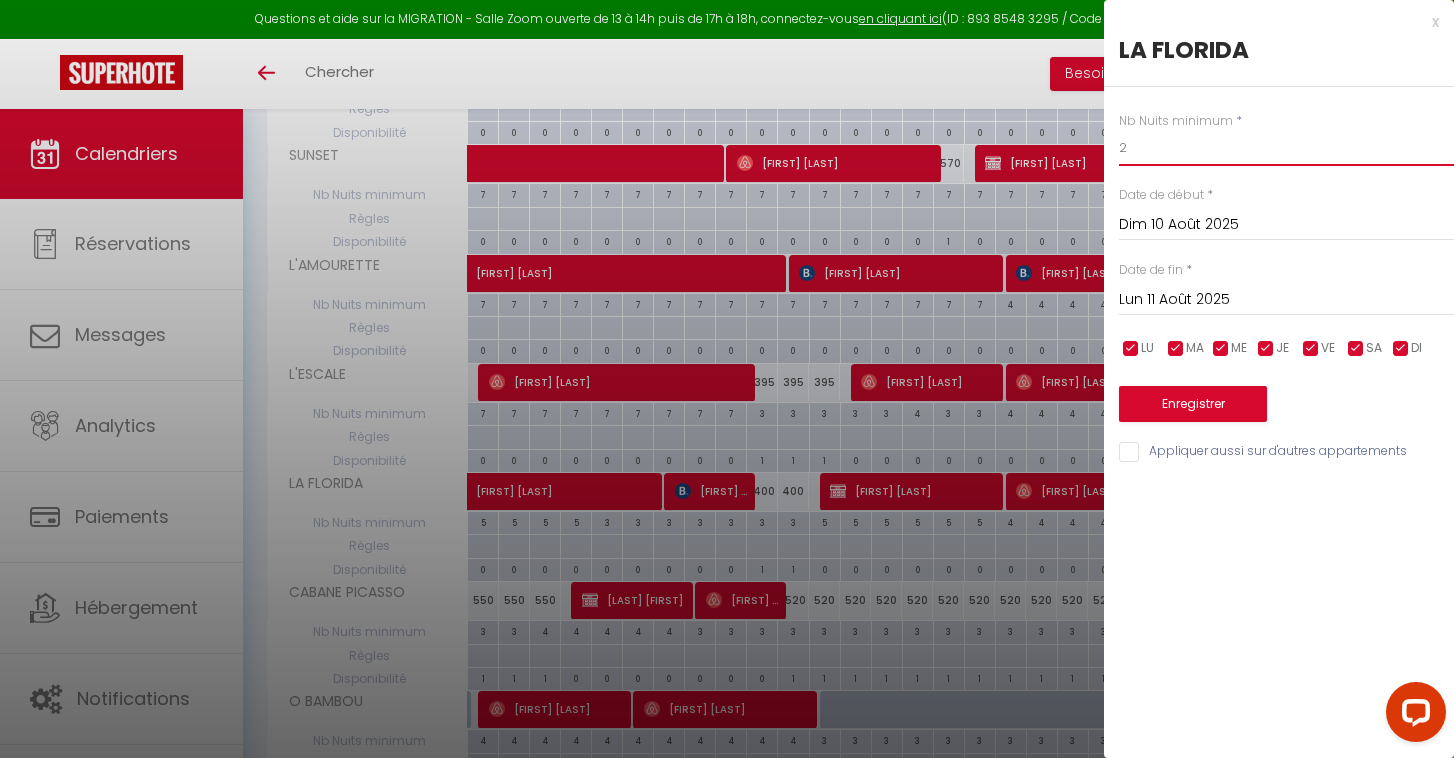 type on "2" 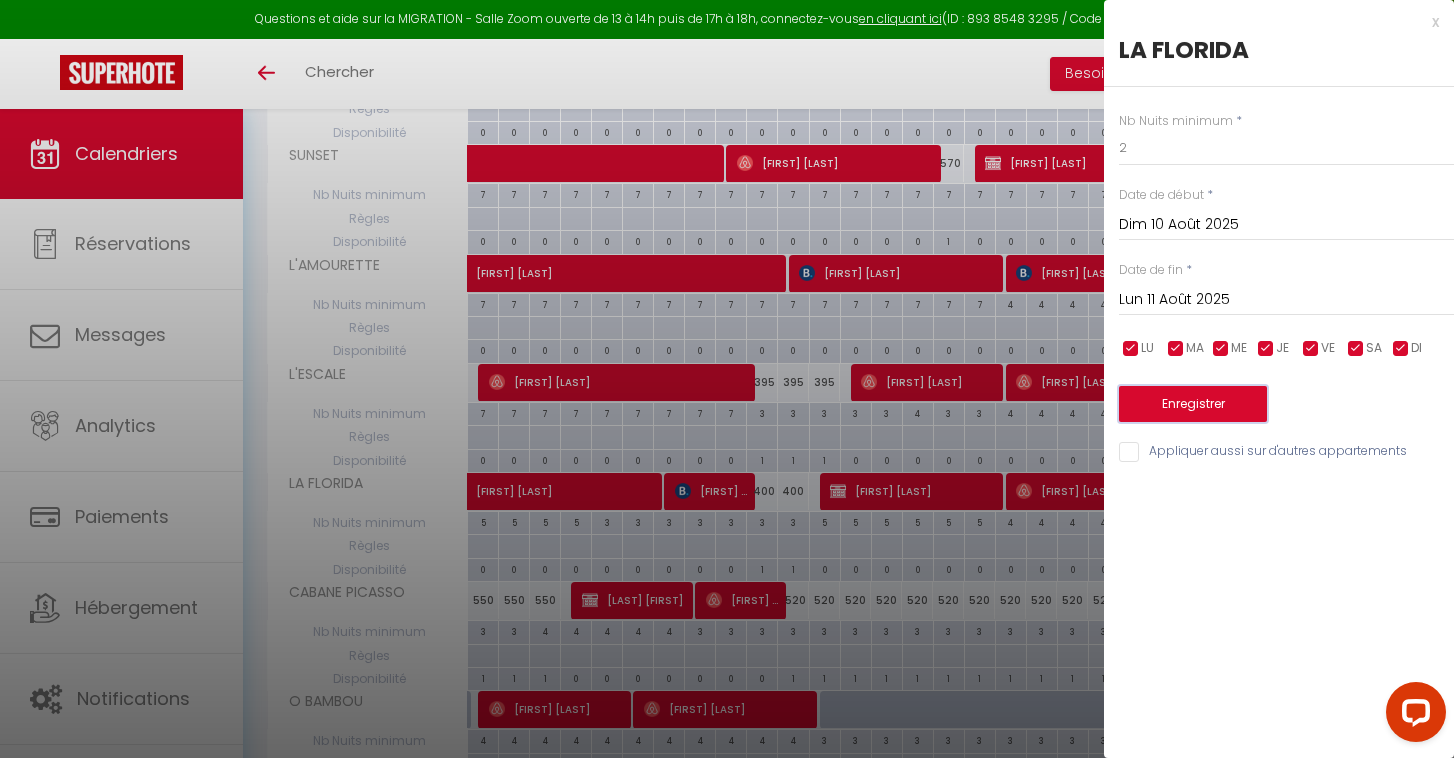 click on "Enregistrer" at bounding box center (1193, 404) 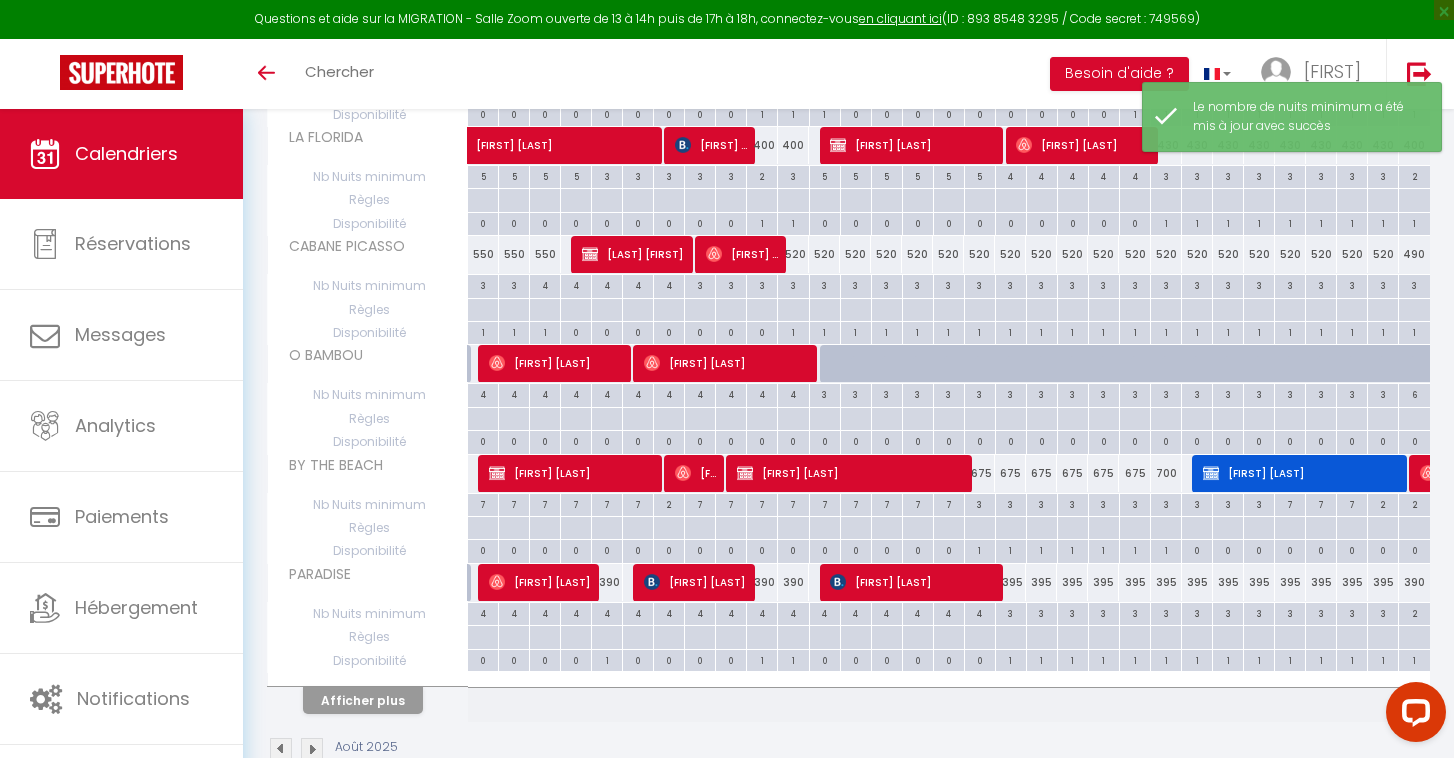 scroll, scrollTop: 878, scrollLeft: 0, axis: vertical 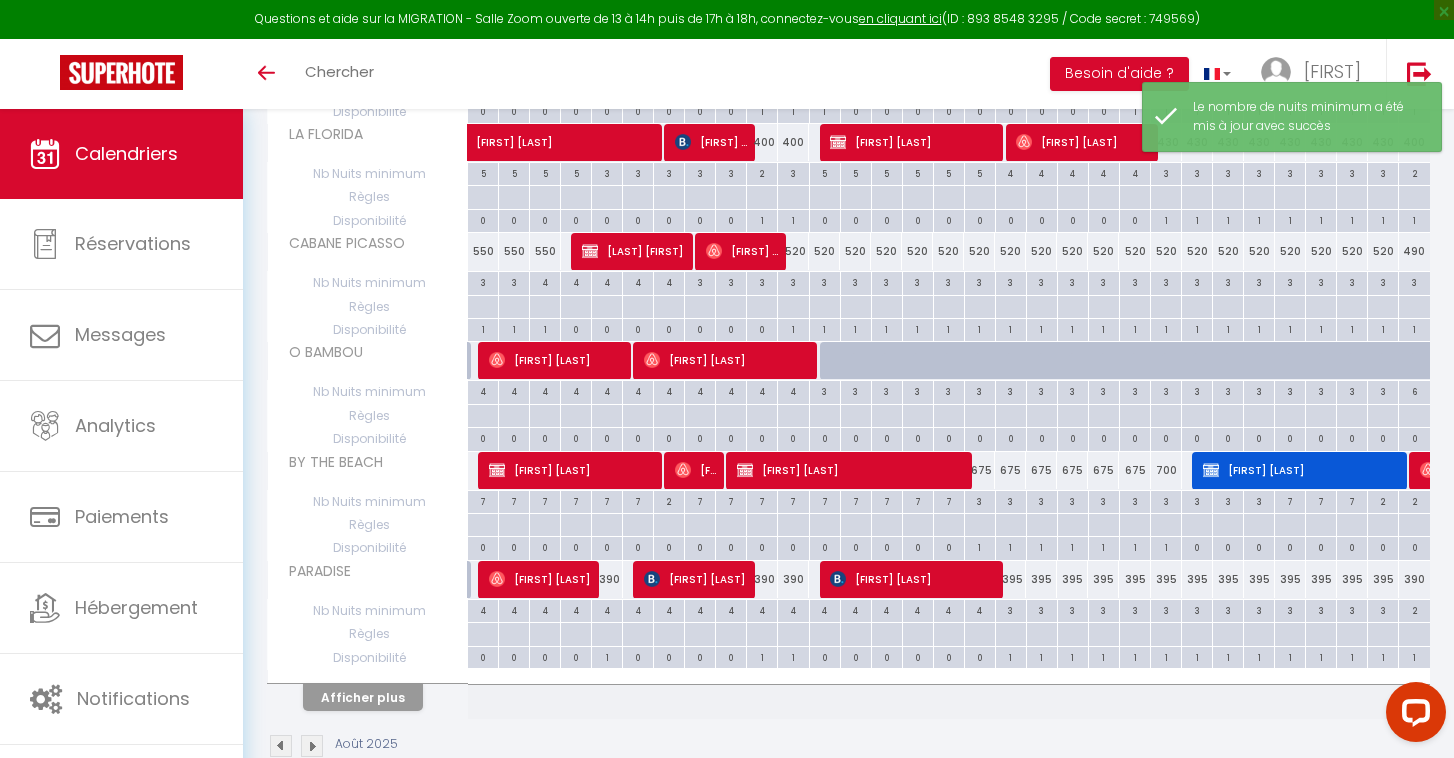click on "4" at bounding box center [762, 609] 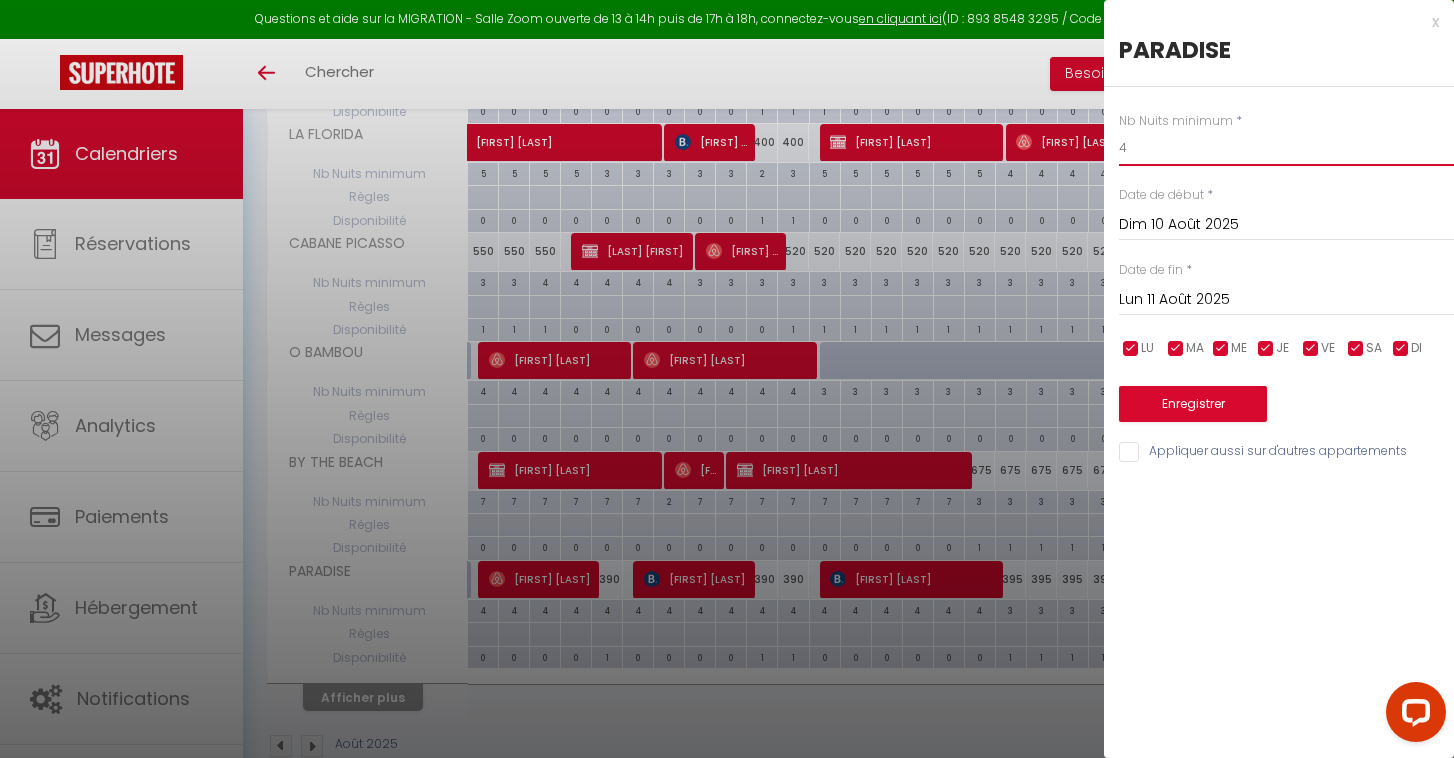 drag, startPoint x: 1136, startPoint y: 149, endPoint x: 1035, endPoint y: 143, distance: 101.17806 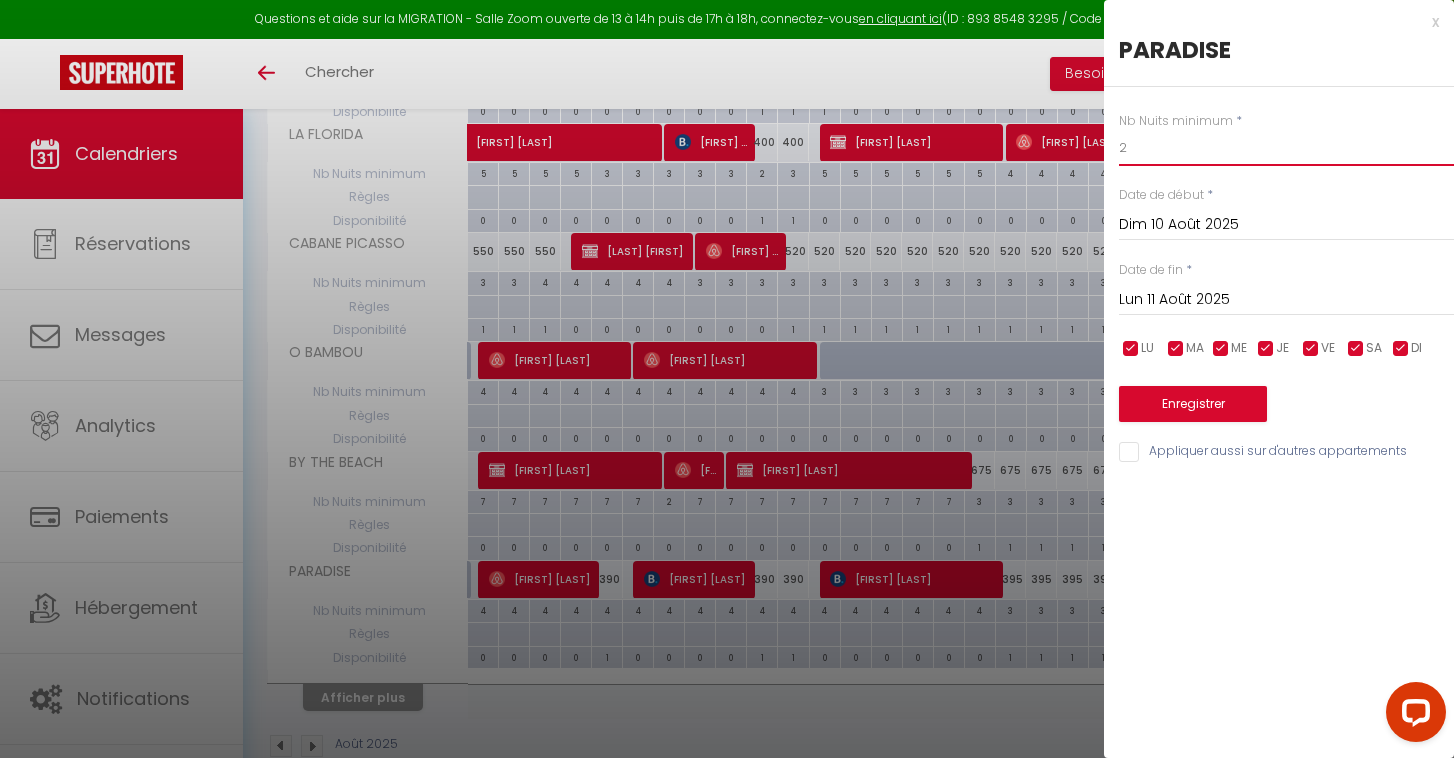 type on "2" 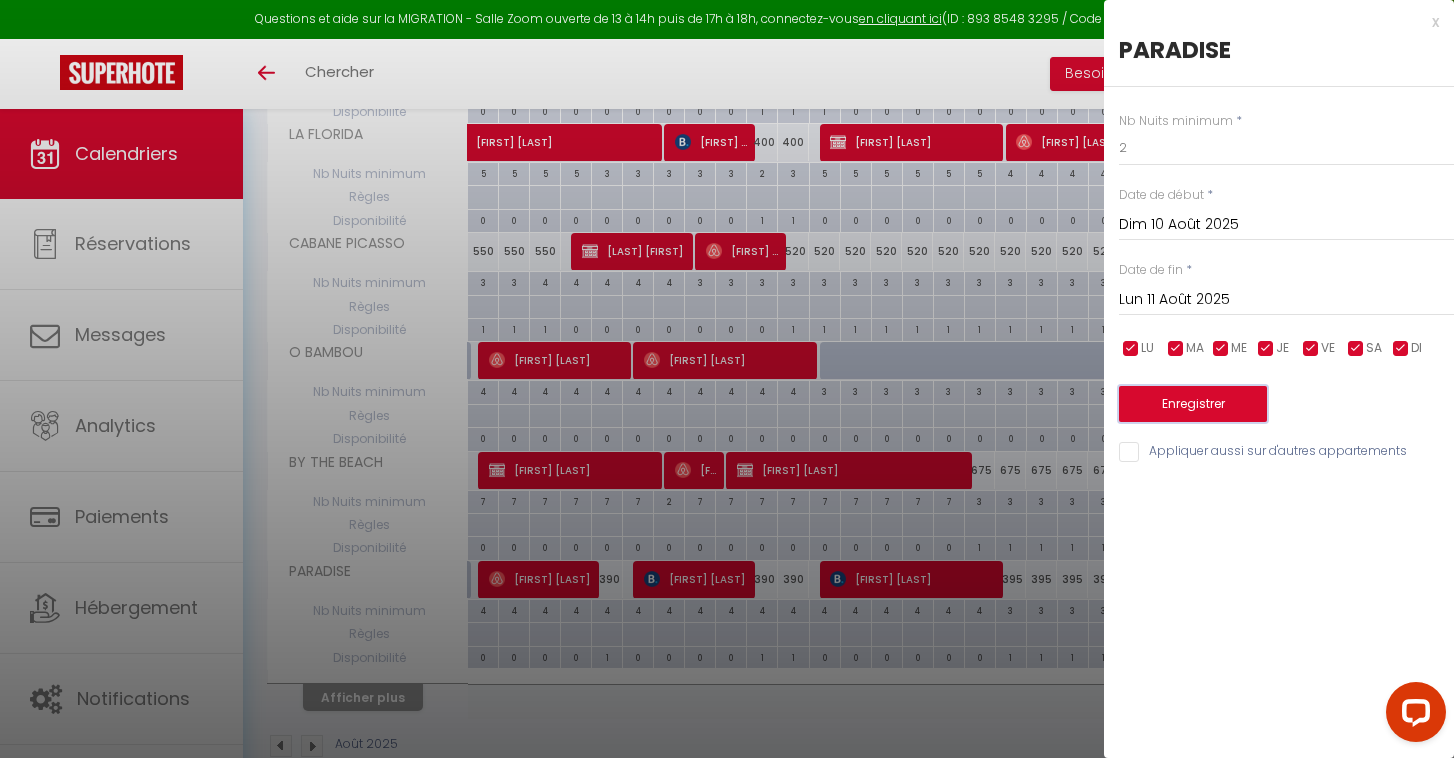 click on "Enregistrer" at bounding box center (1193, 404) 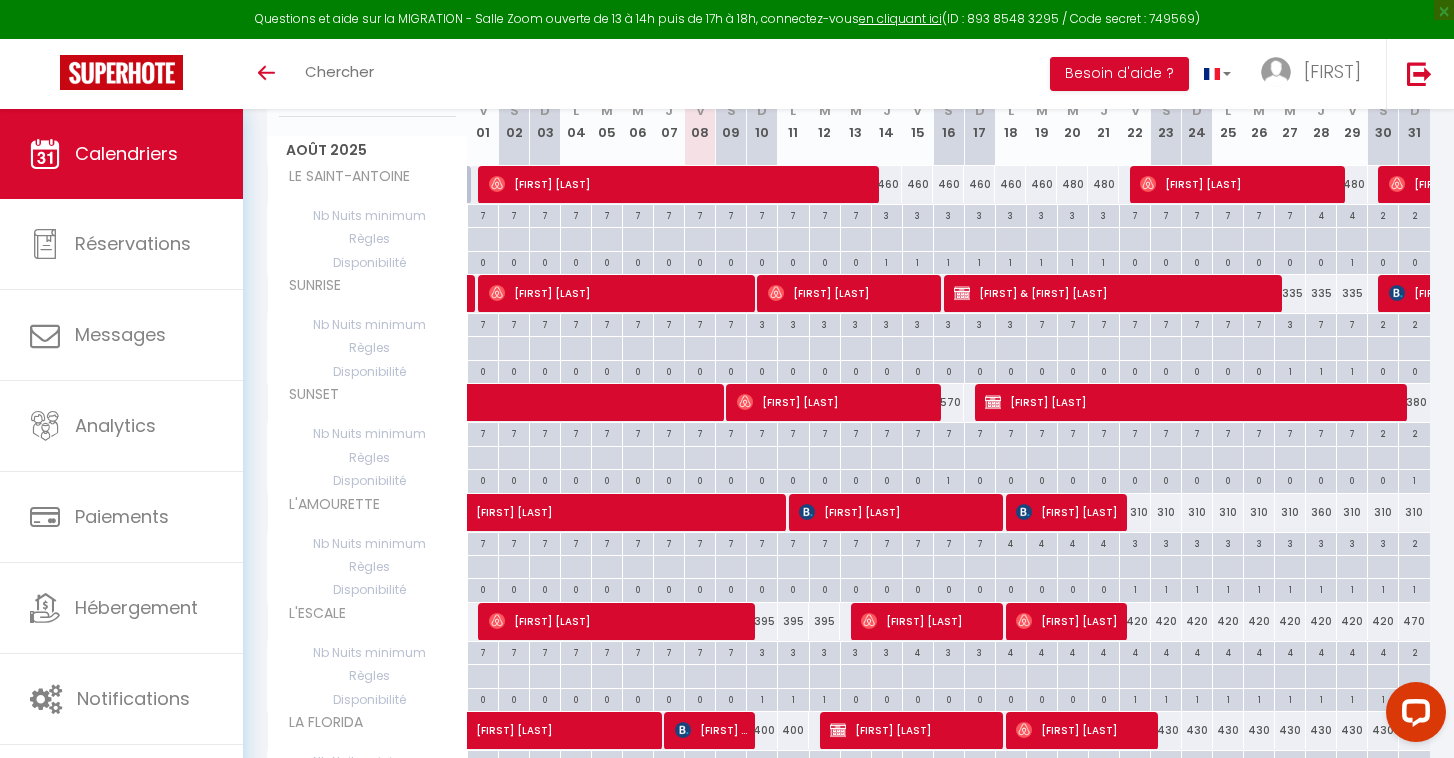 scroll, scrollTop: 0, scrollLeft: 0, axis: both 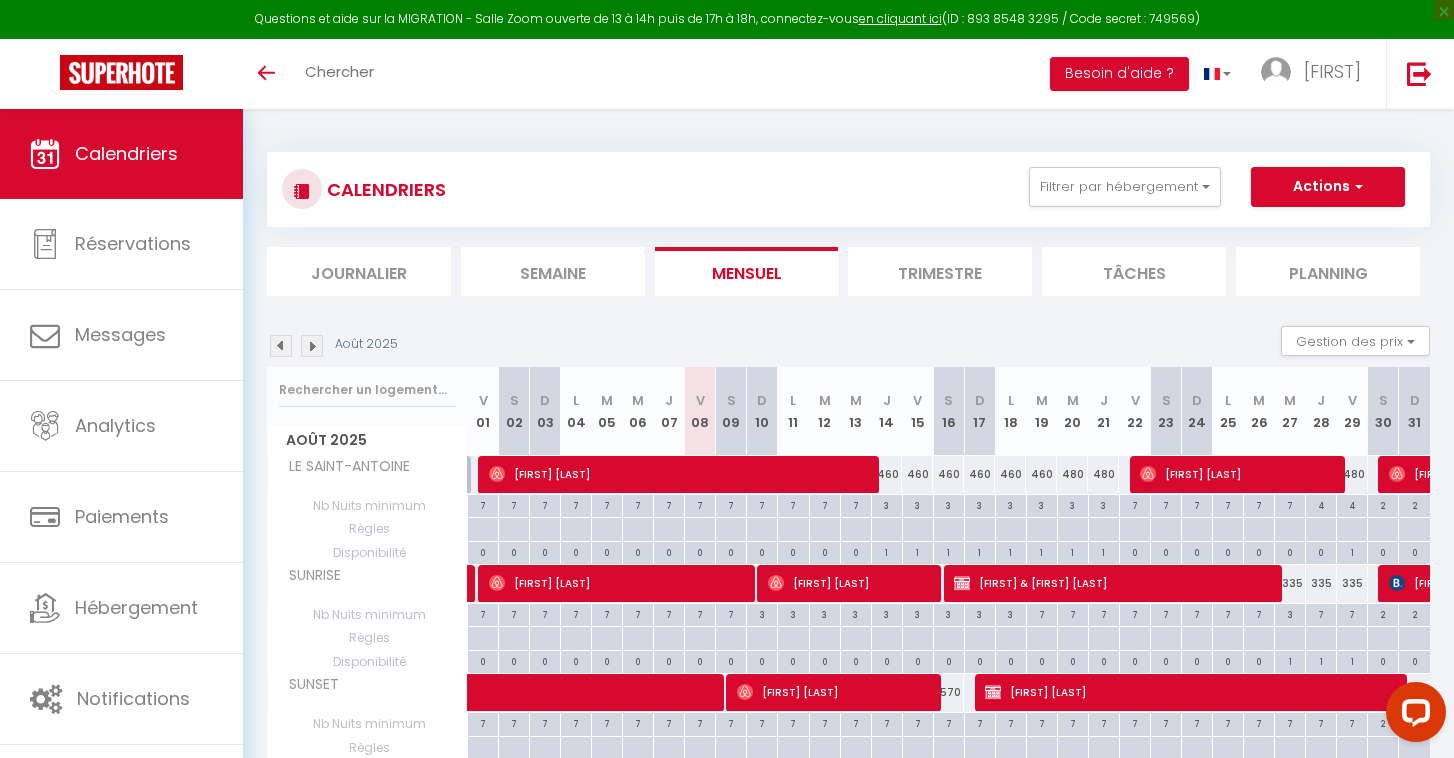 click on "480" at bounding box center (1072, 474) 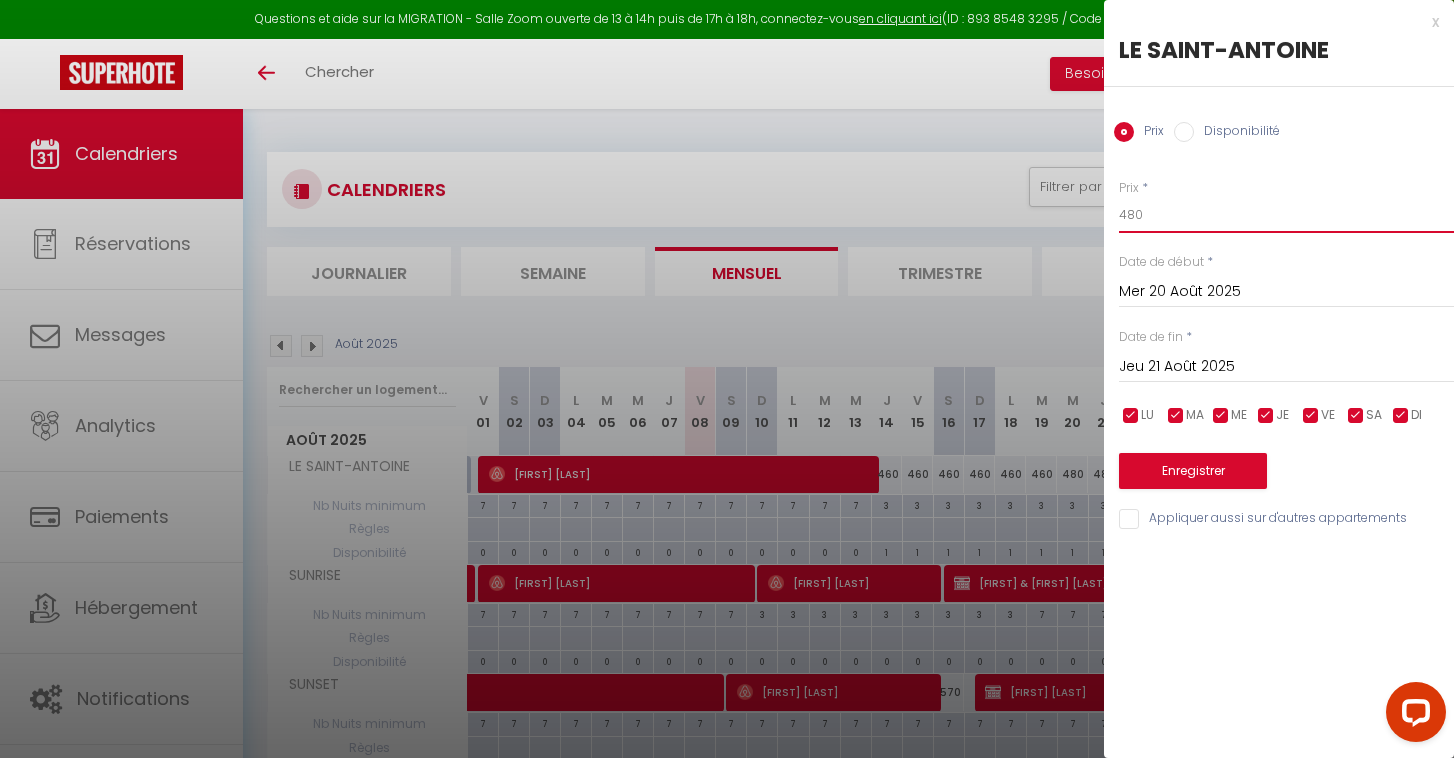 drag, startPoint x: 1149, startPoint y: 216, endPoint x: 922, endPoint y: 221, distance: 227.05505 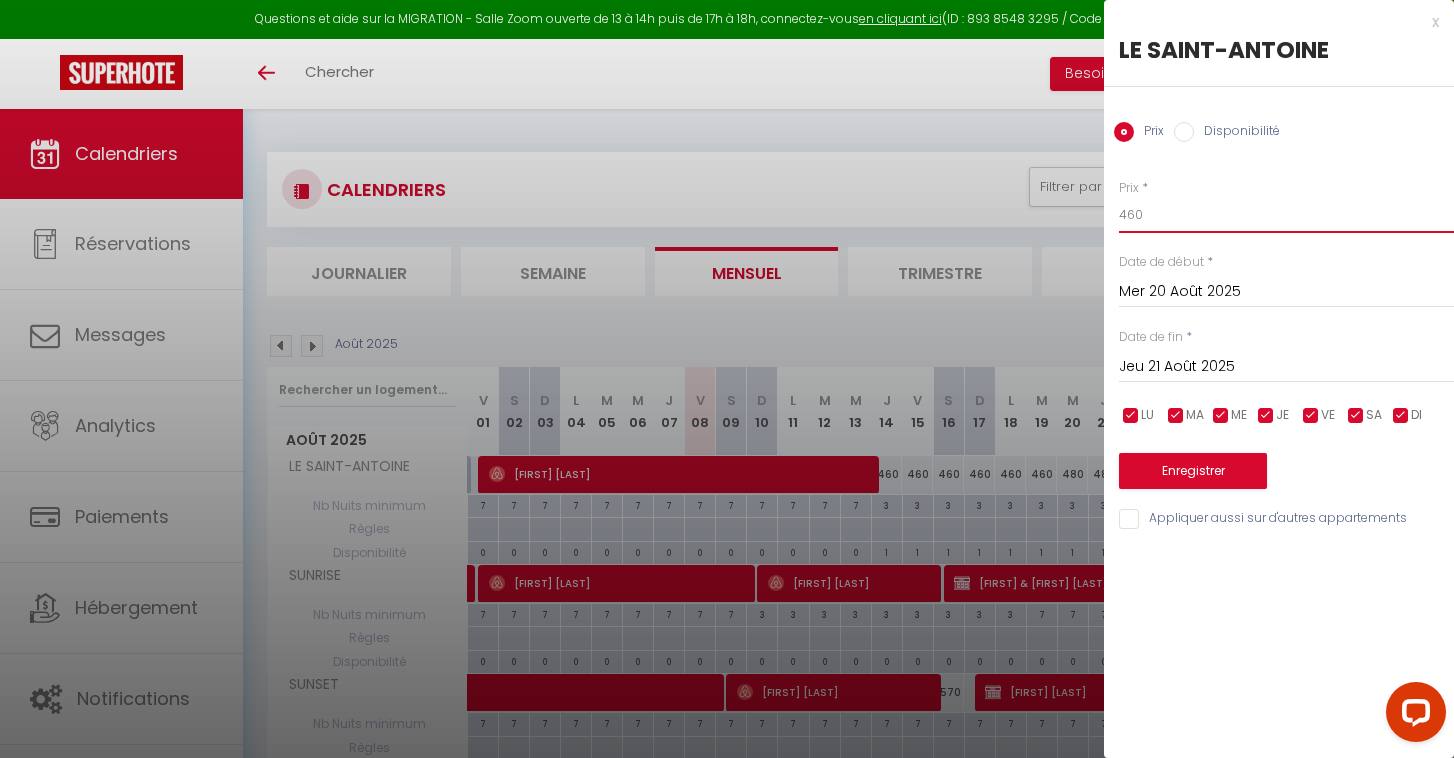 type on "460" 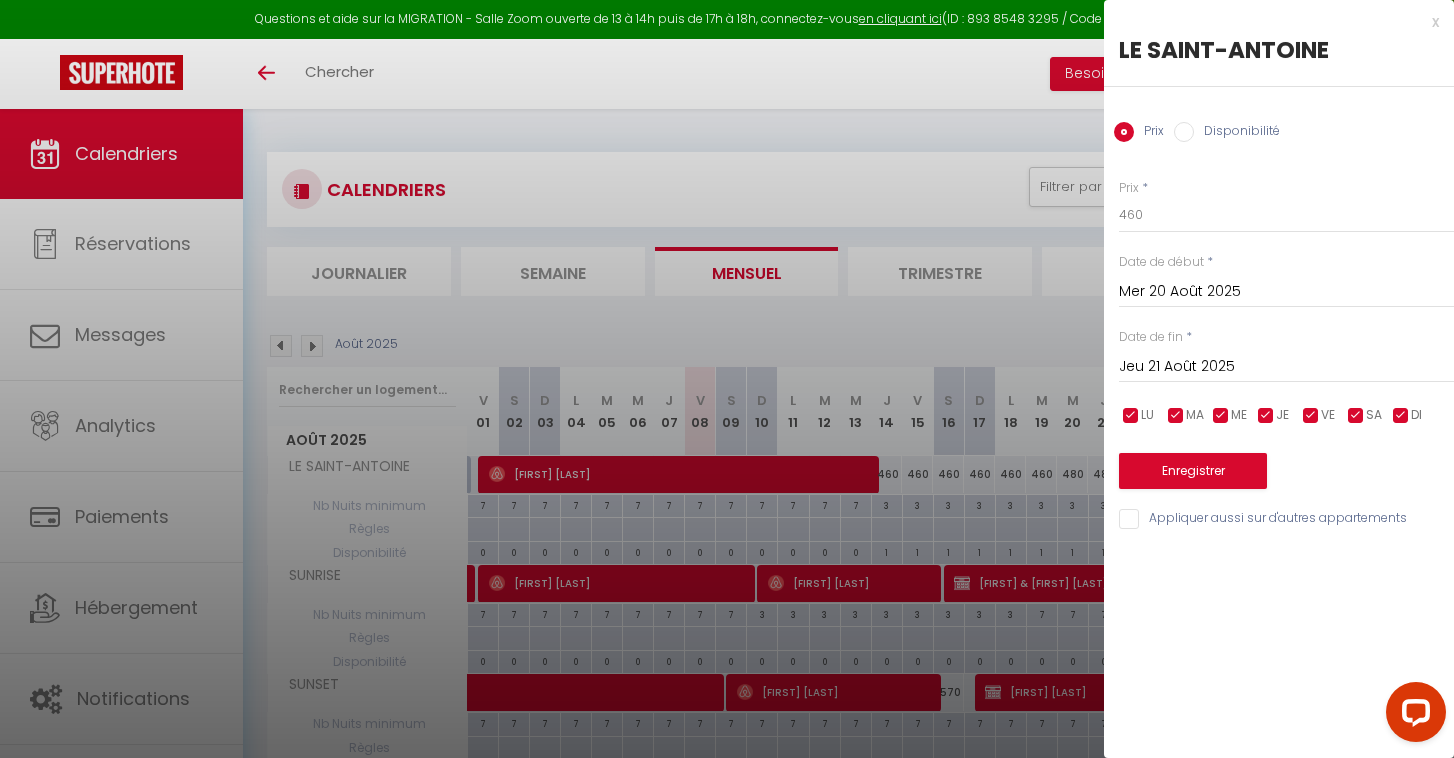 click on "Jeu 21 Août 2025" at bounding box center [1286, 367] 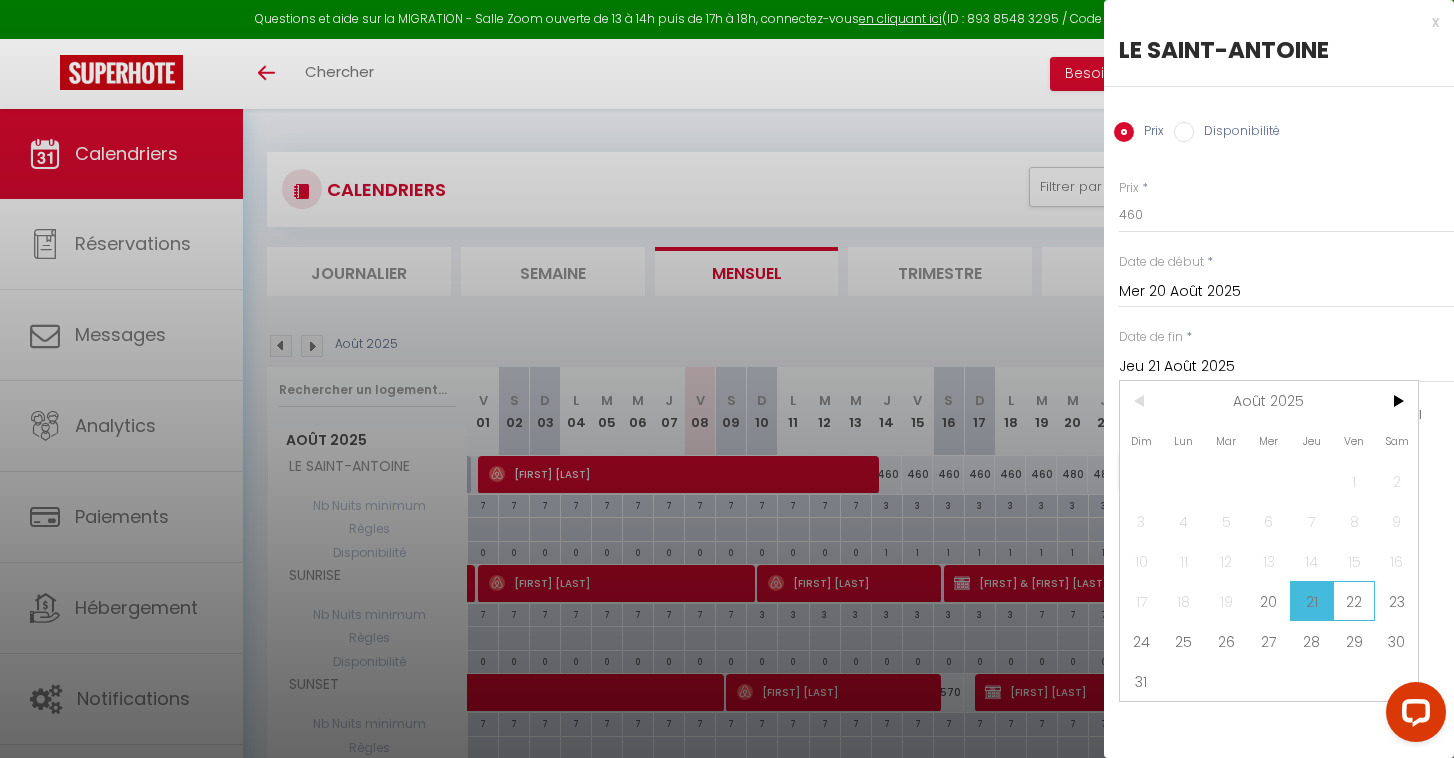 click on "22" at bounding box center [1354, 601] 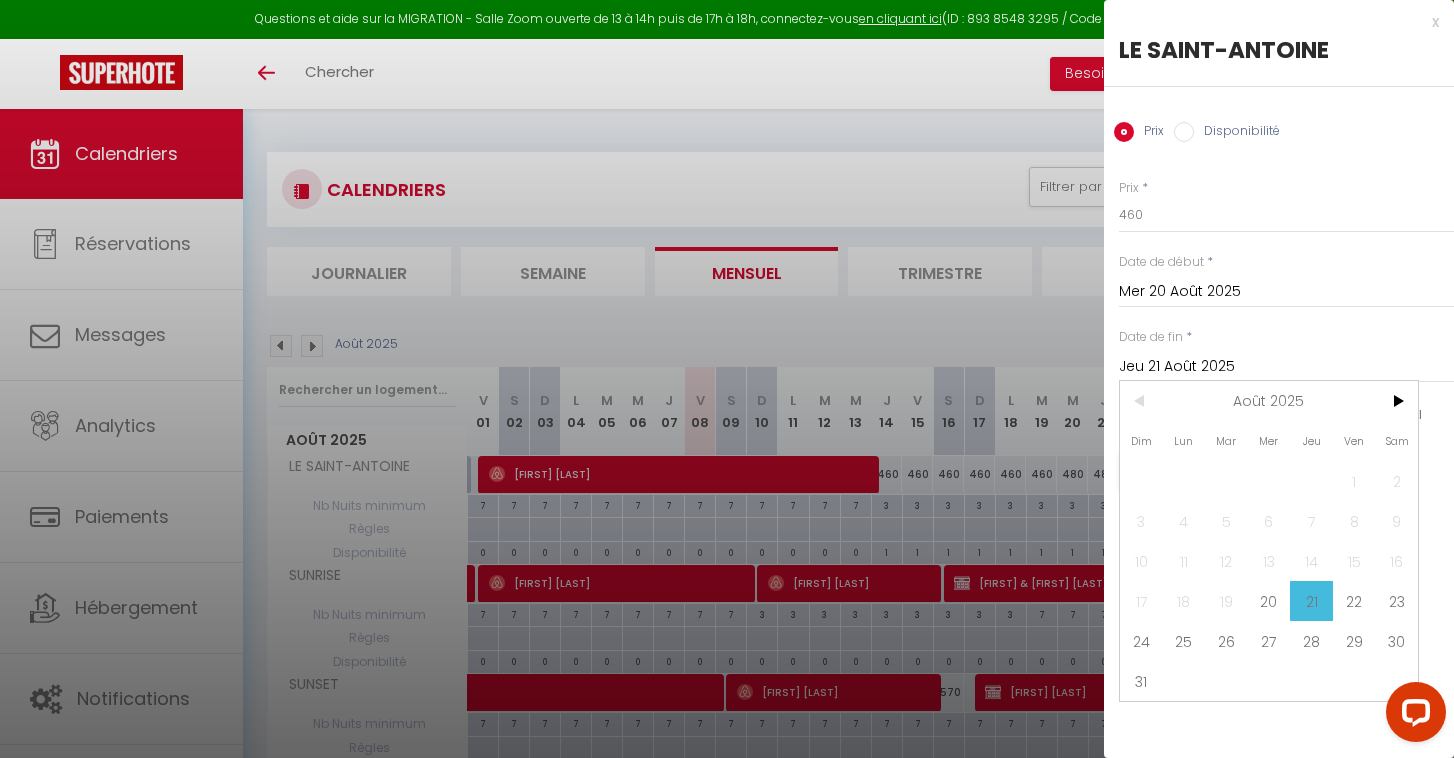 type on "Ven 22 Août 2025" 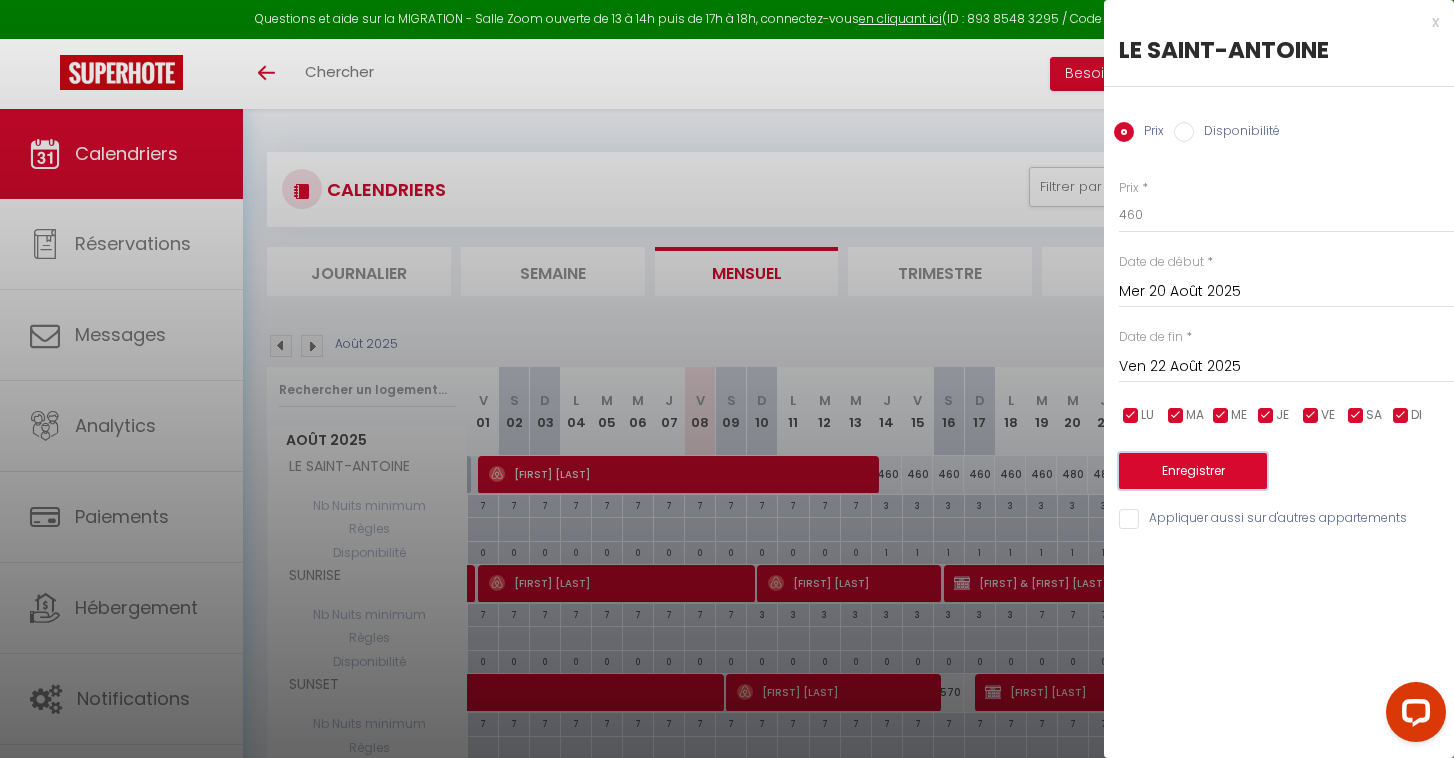 click on "Enregistrer" at bounding box center (1193, 471) 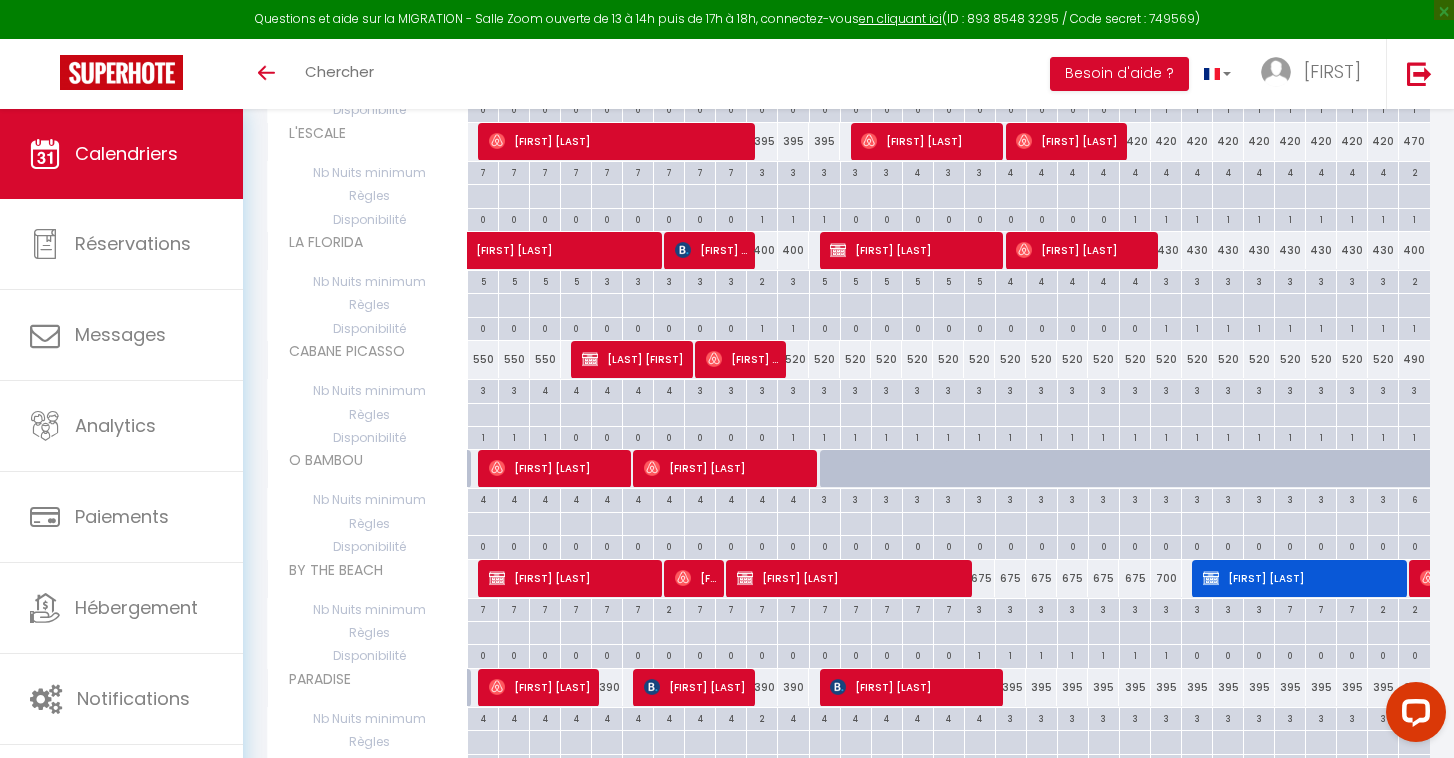 scroll, scrollTop: 921, scrollLeft: 0, axis: vertical 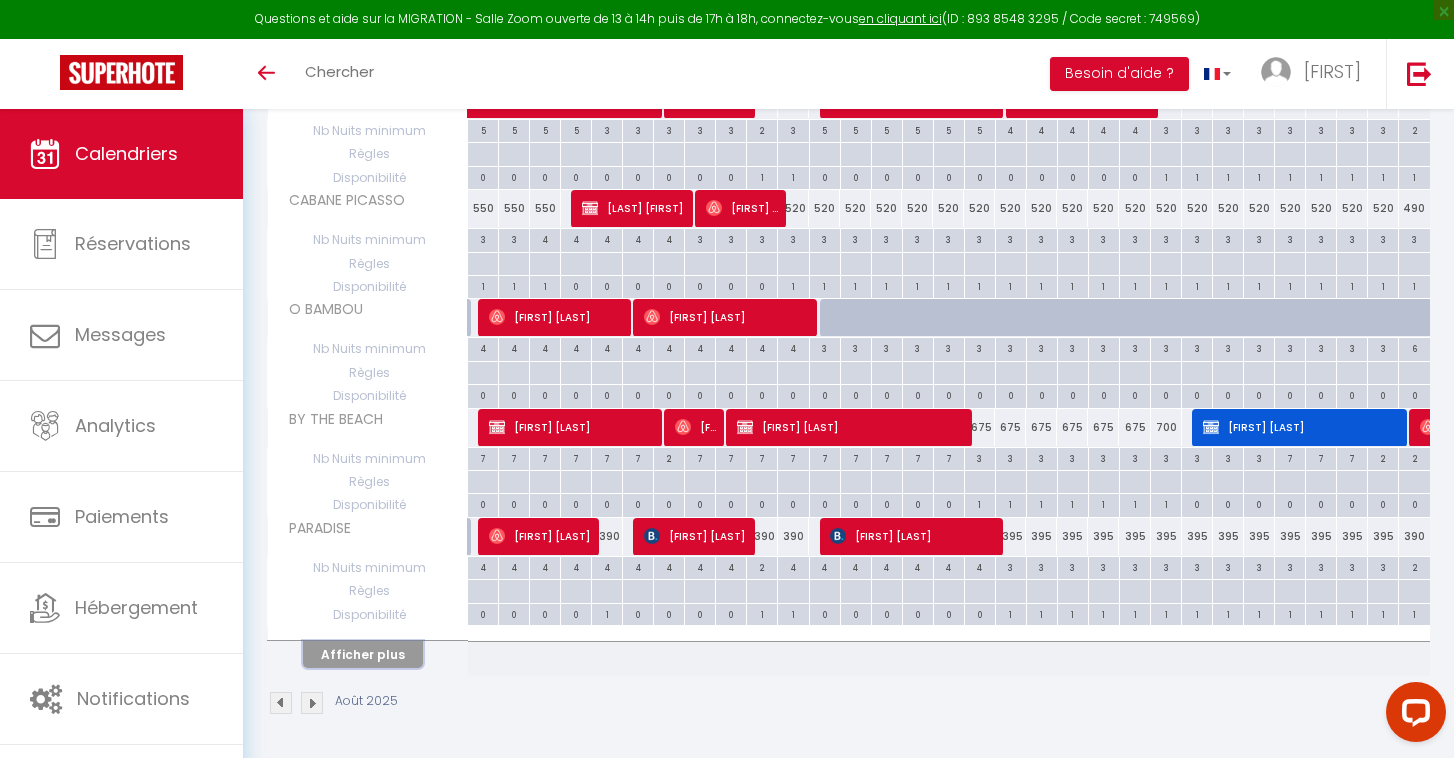 click on "Afficher plus" at bounding box center (363, 654) 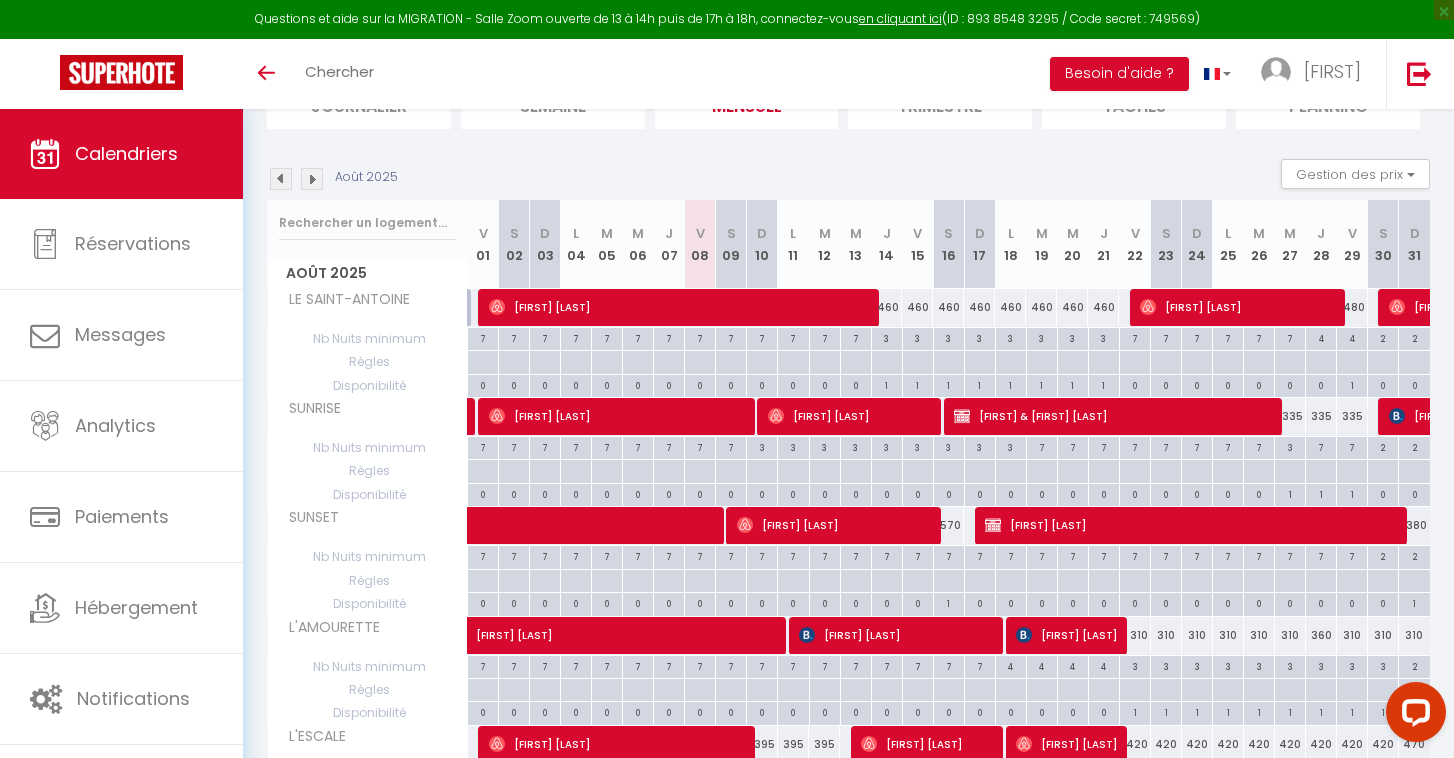 scroll, scrollTop: 134, scrollLeft: 0, axis: vertical 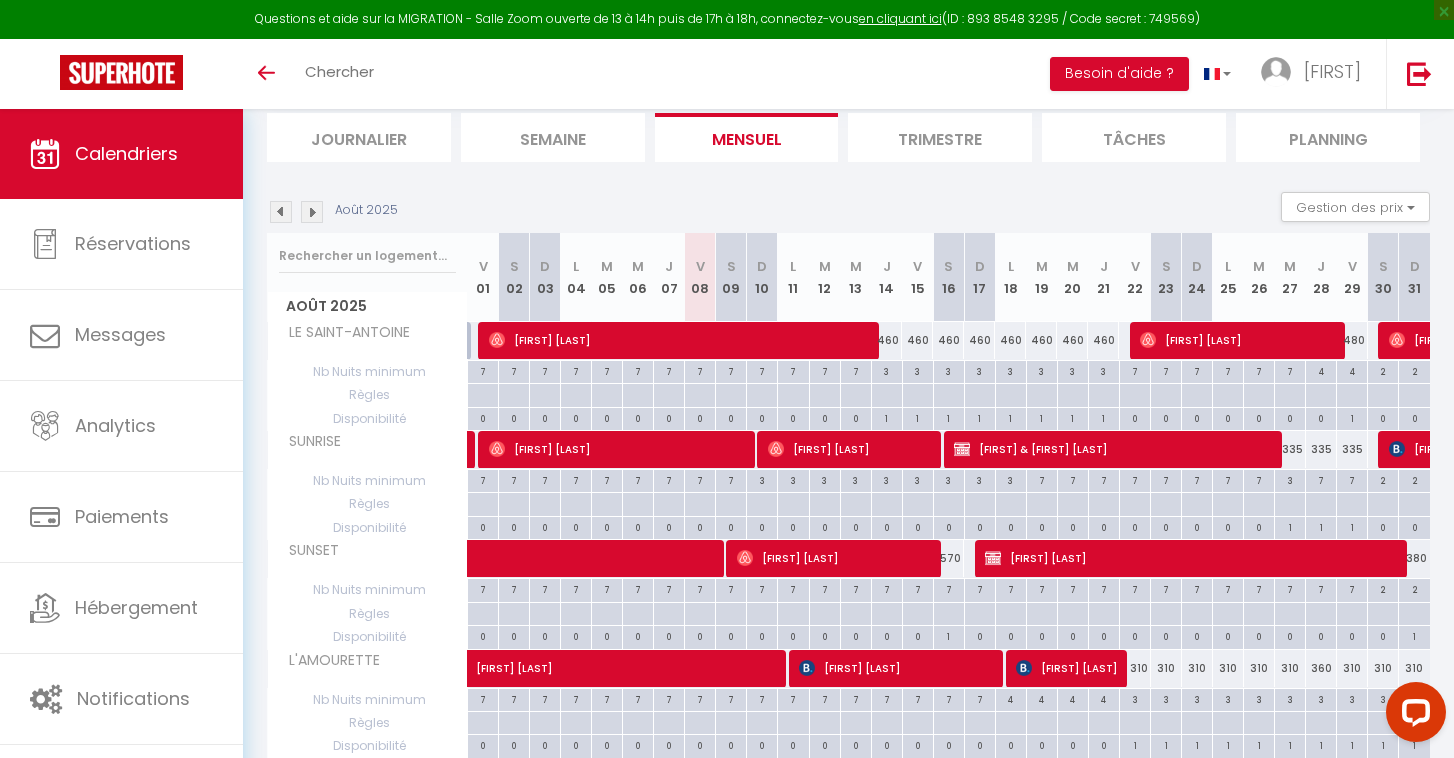 click on "Août 2025
Gestion des prix
Nb Nuits minimum   Règles   Disponibilité" at bounding box center (848, 212) 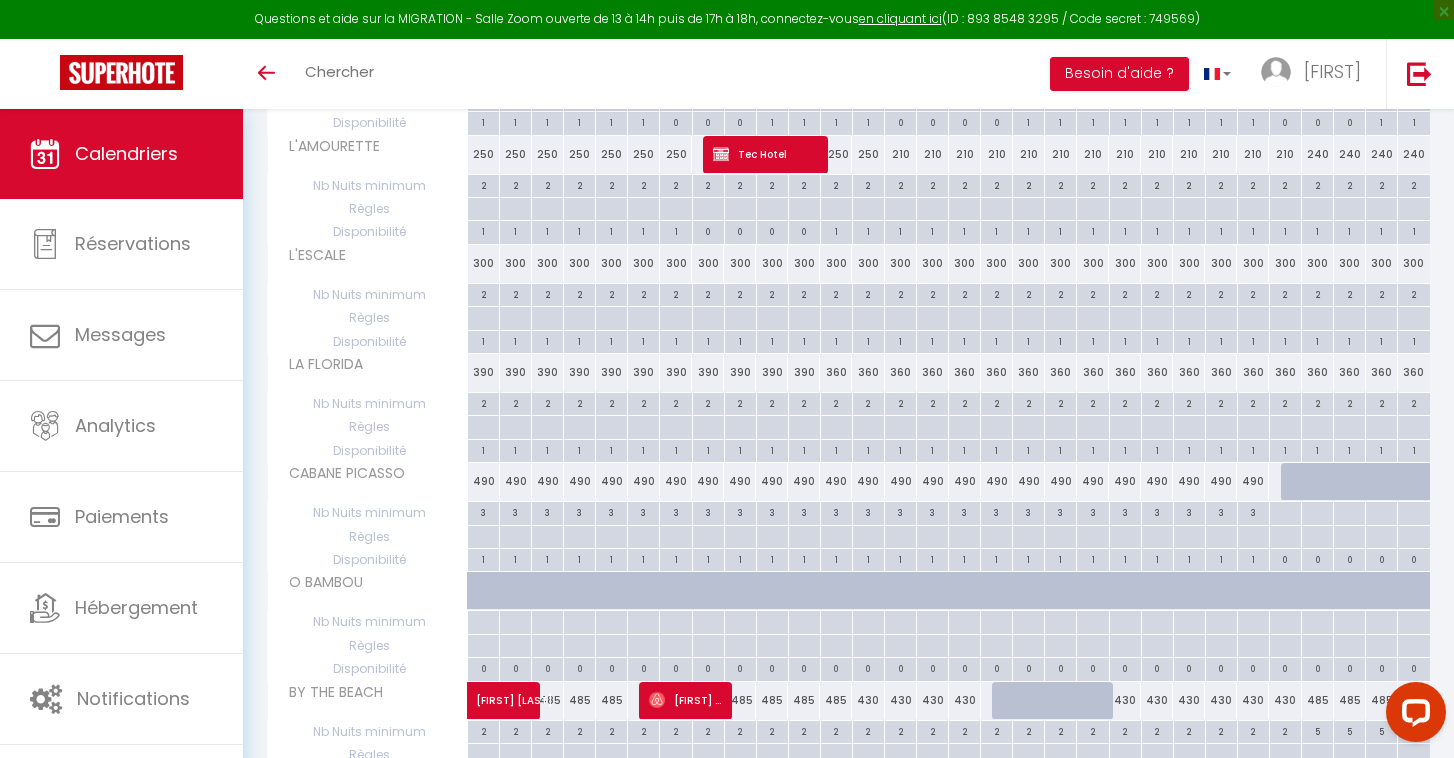 scroll, scrollTop: 705, scrollLeft: 0, axis: vertical 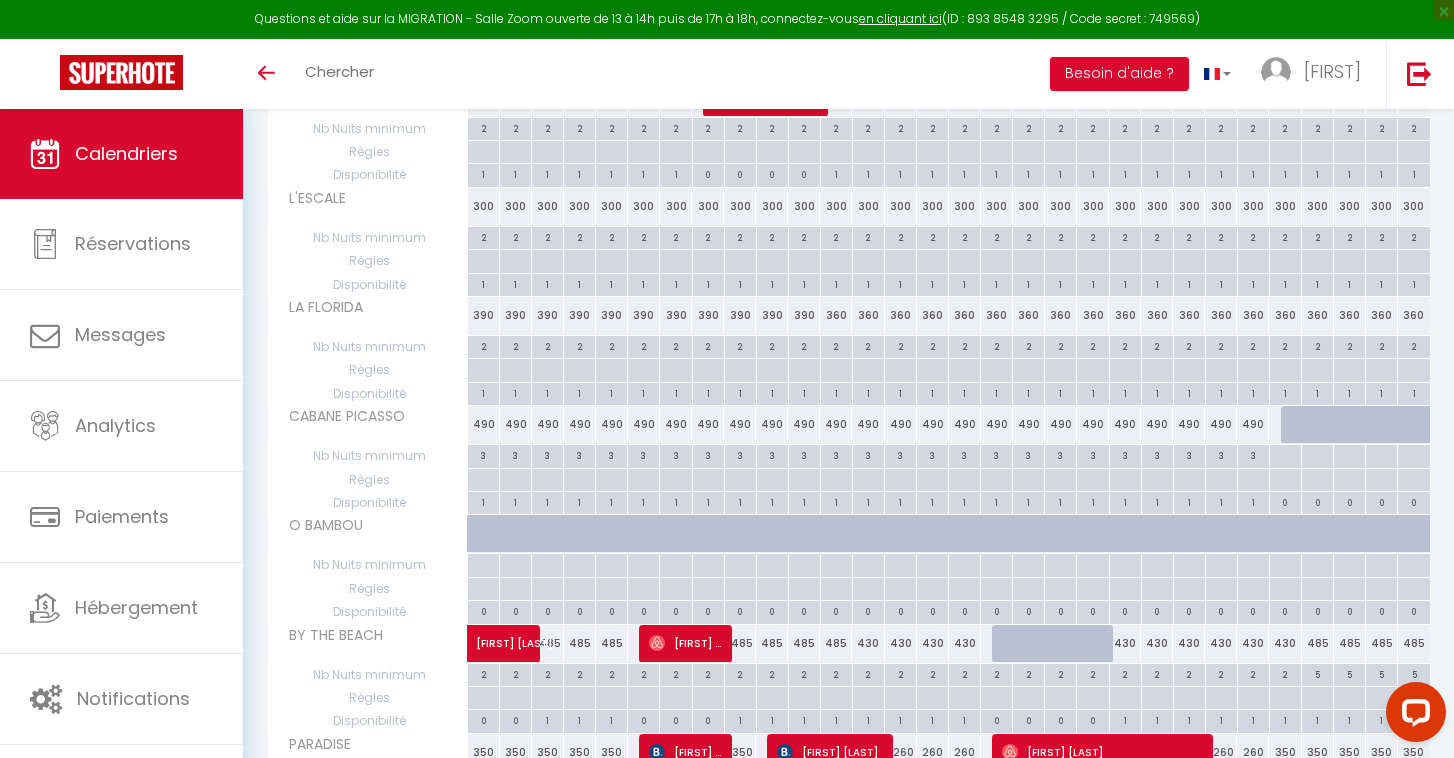 click on "390" at bounding box center (484, 315) 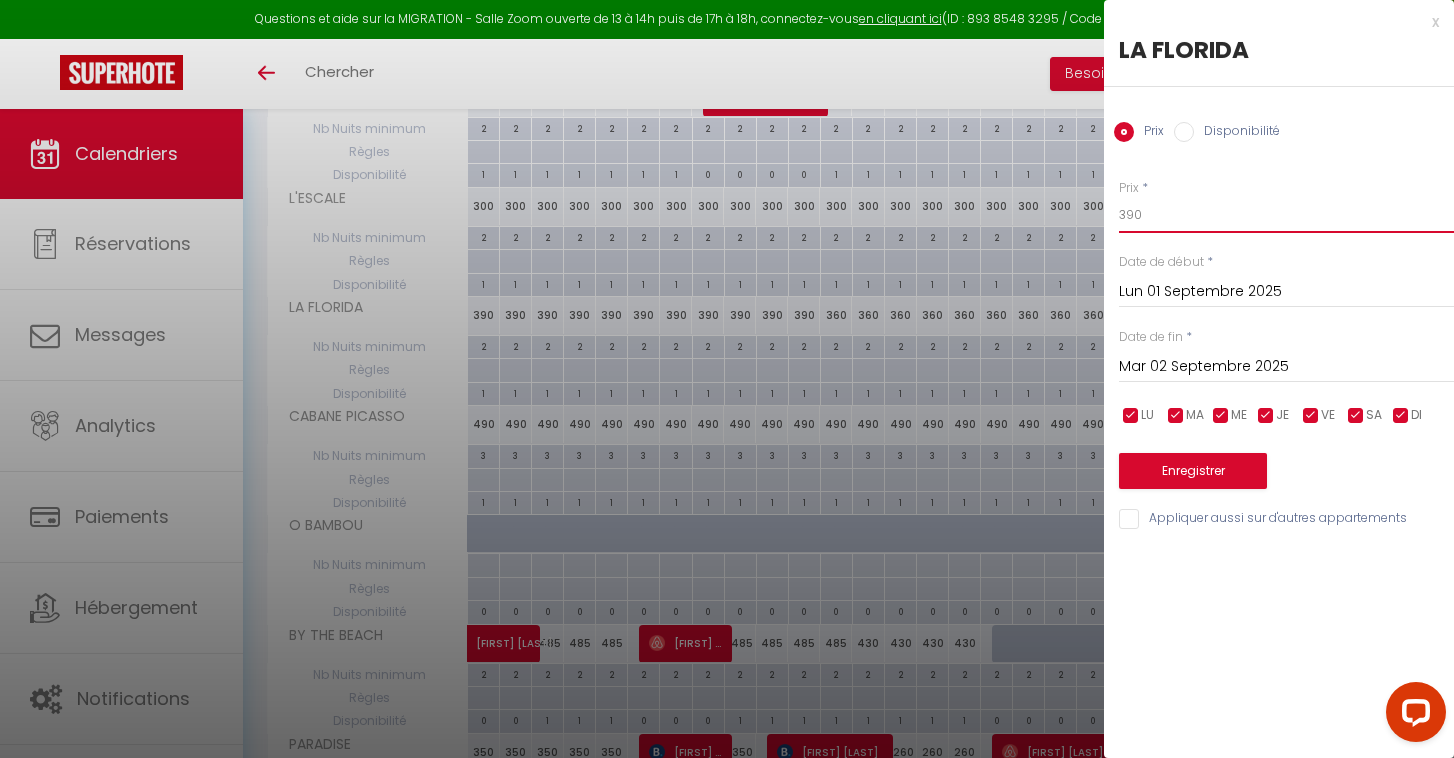 drag, startPoint x: 1148, startPoint y: 215, endPoint x: 1071, endPoint y: 216, distance: 77.00649 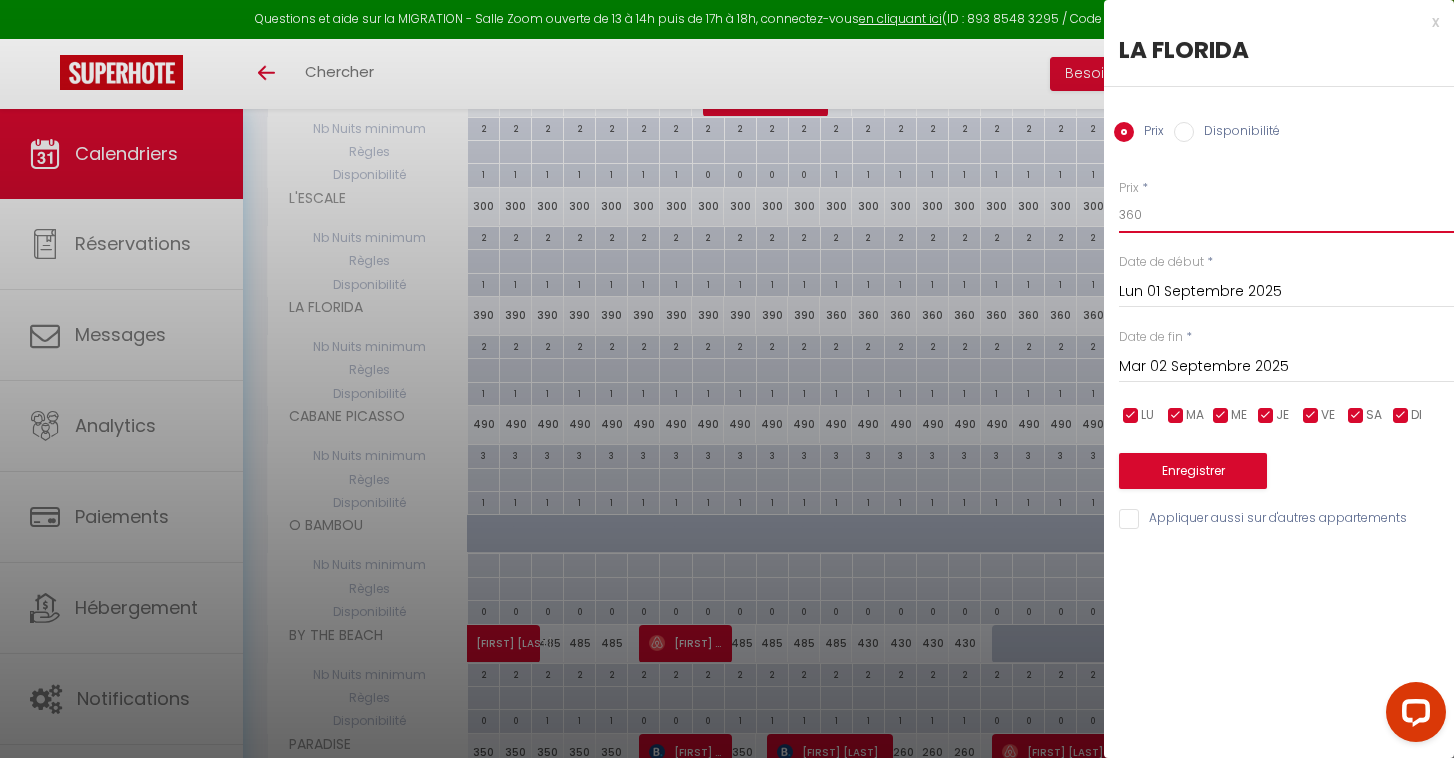 type on "360" 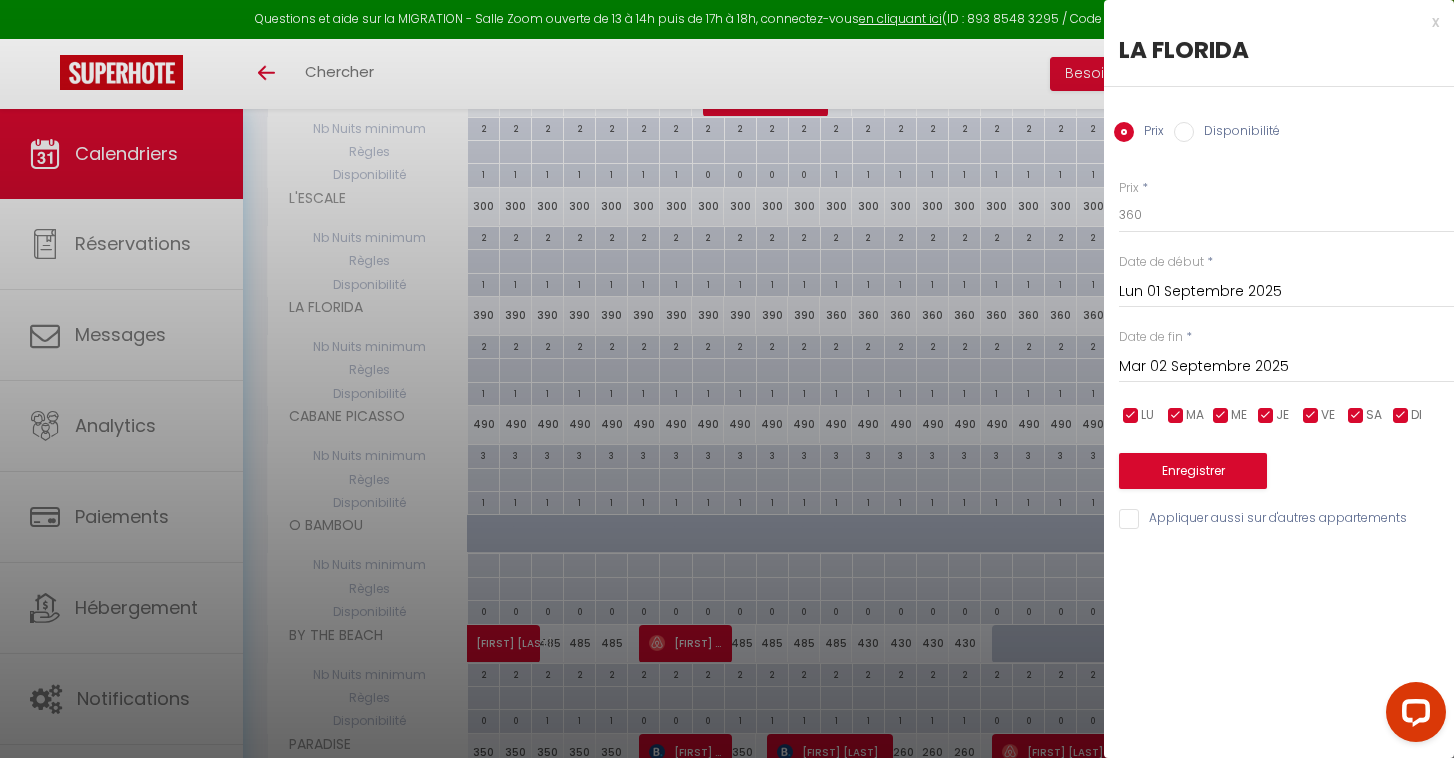 click on "Mar 02 Septembre 2025" at bounding box center (1286, 367) 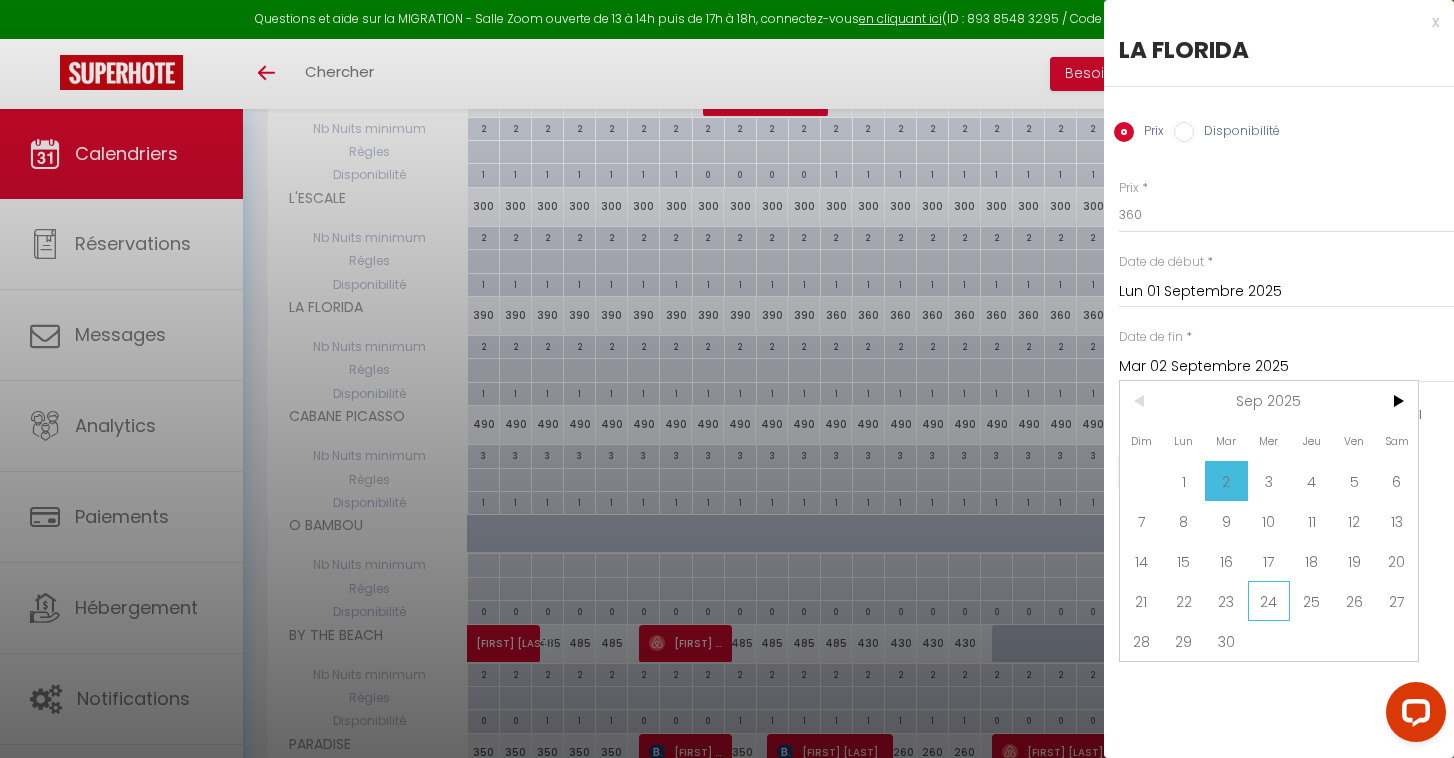 click on "24" at bounding box center [1269, 601] 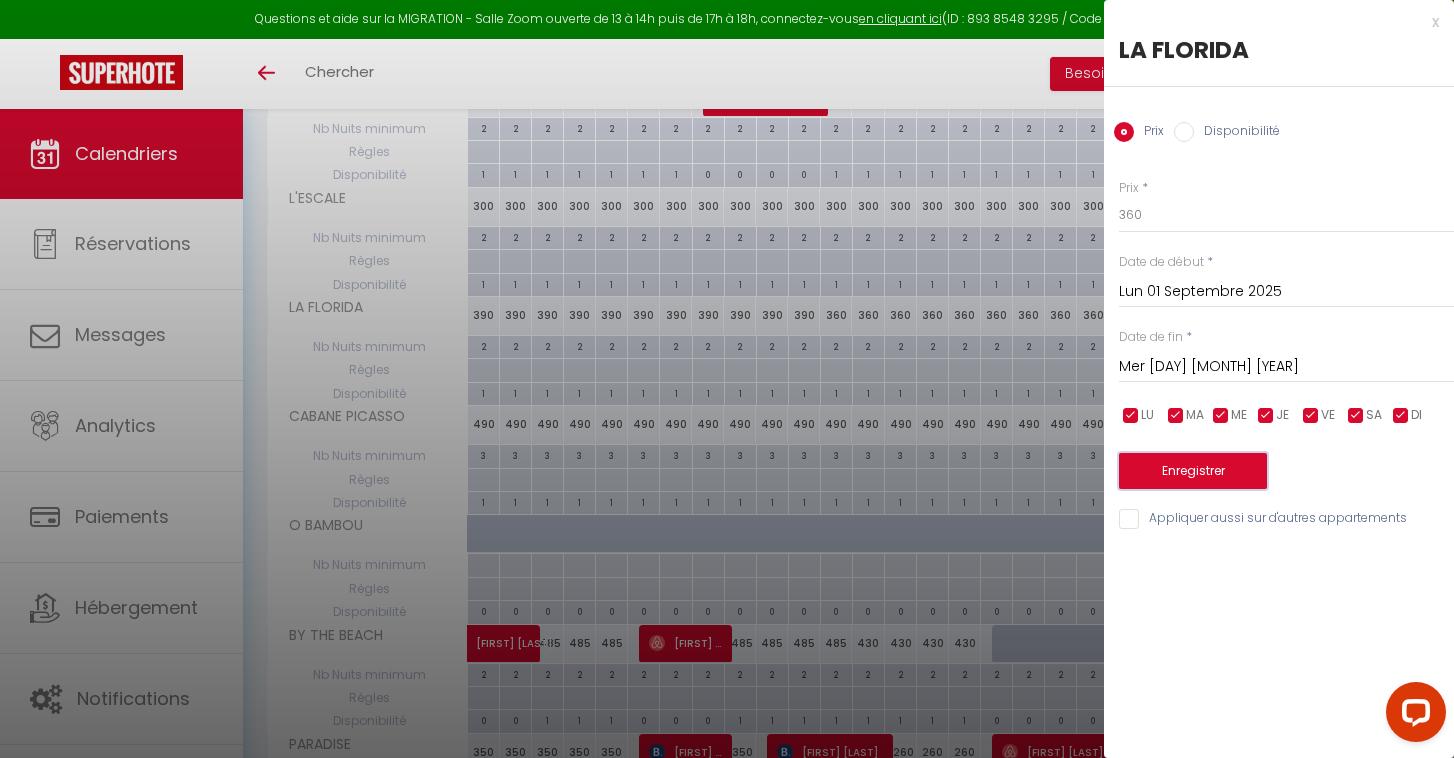 click on "Enregistrer" at bounding box center (1193, 471) 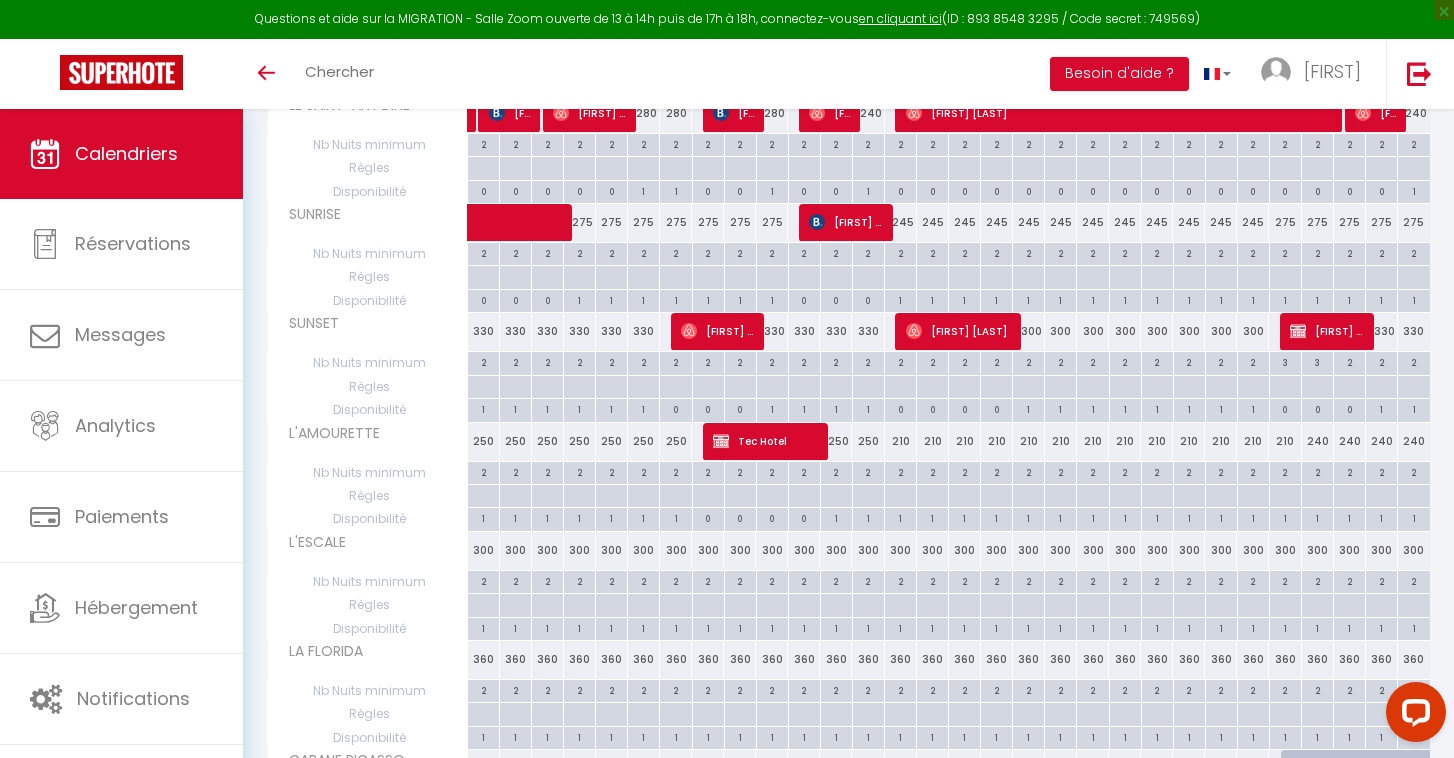 scroll, scrollTop: 921, scrollLeft: 0, axis: vertical 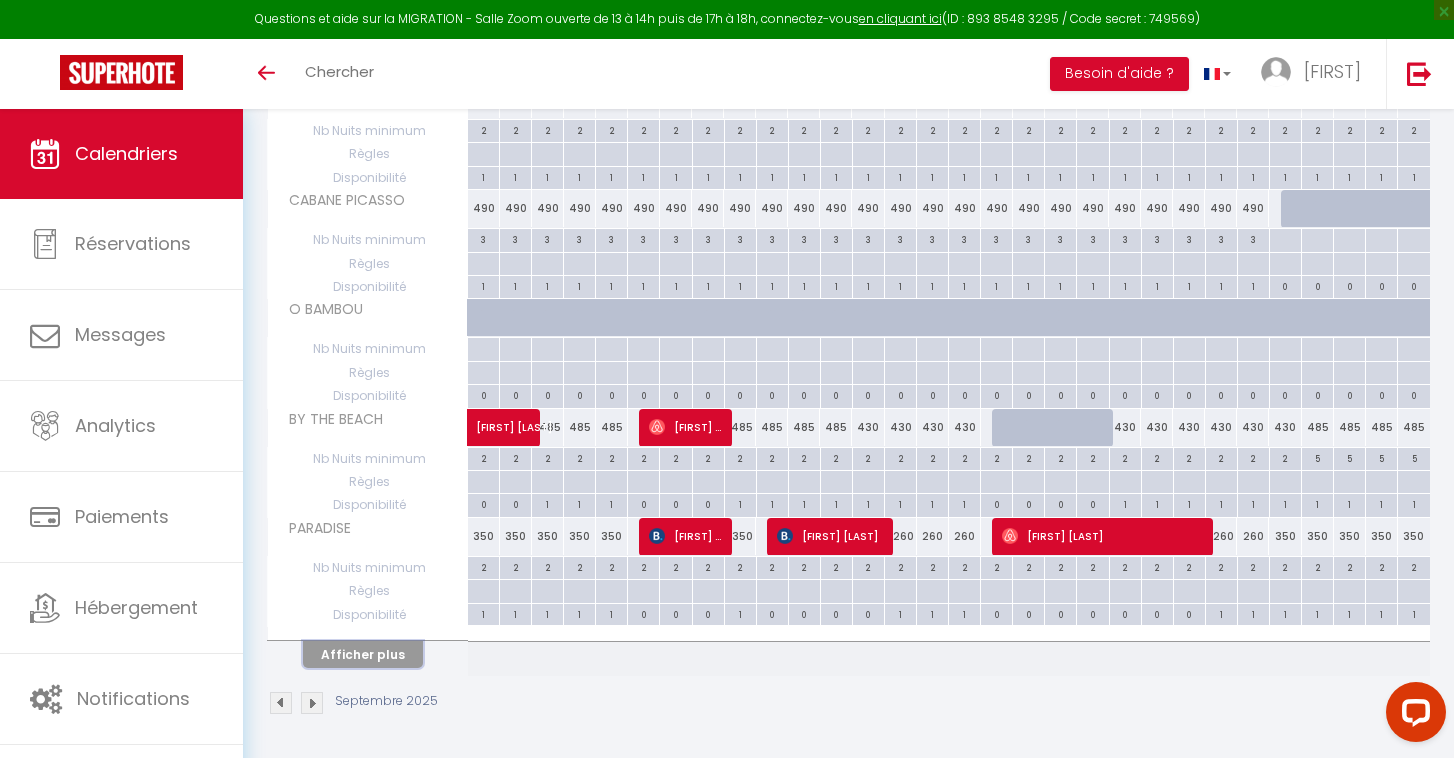 click on "Afficher plus" at bounding box center [363, 654] 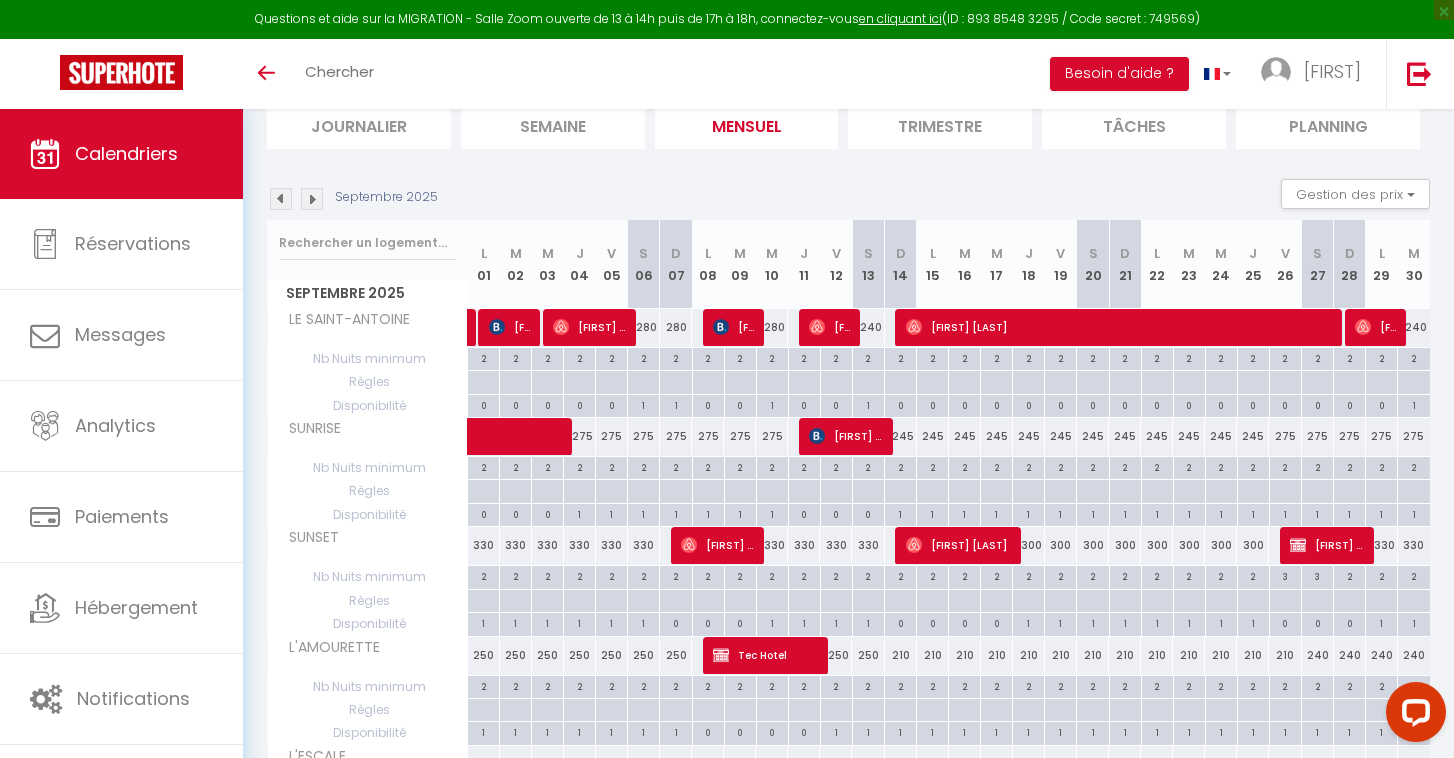scroll, scrollTop: 128, scrollLeft: 0, axis: vertical 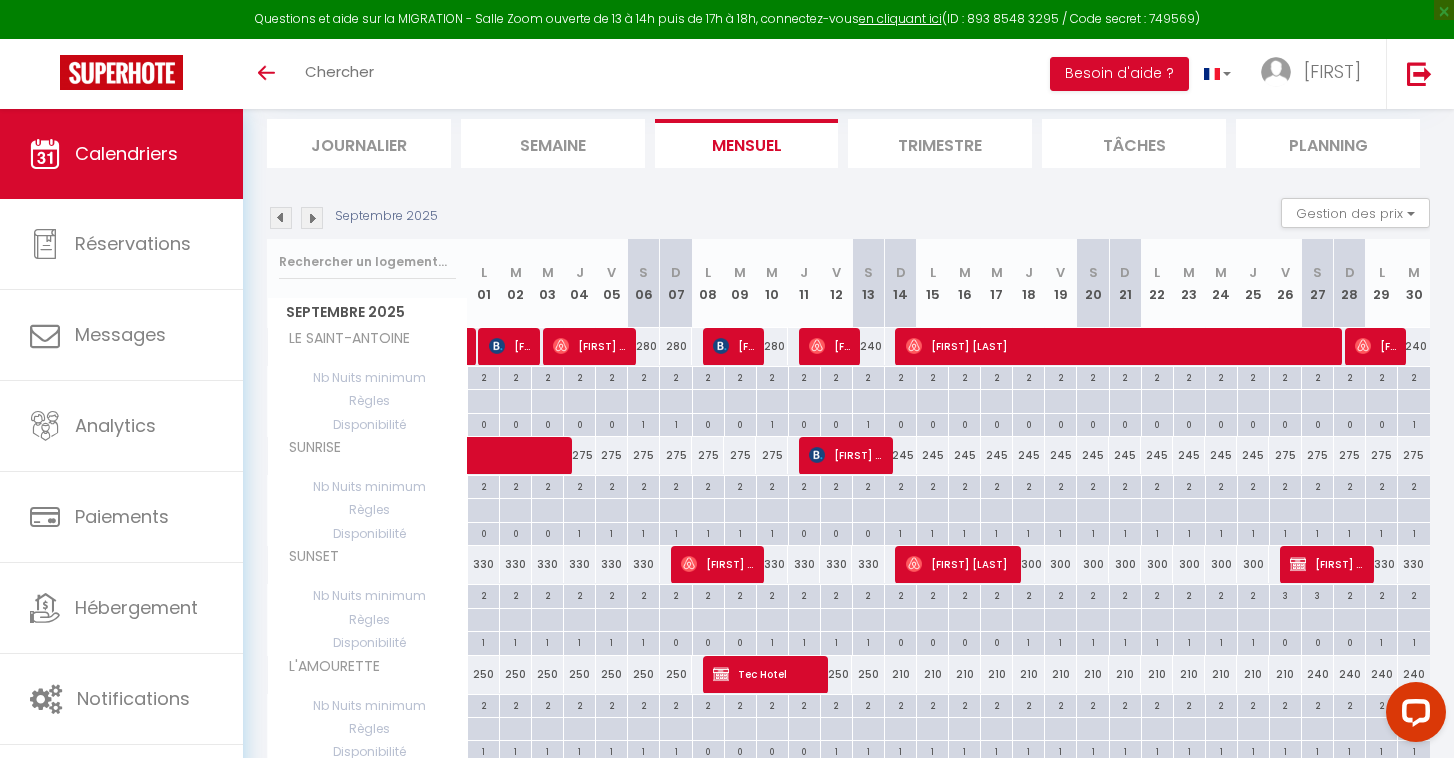 click at bounding box center [281, 218] 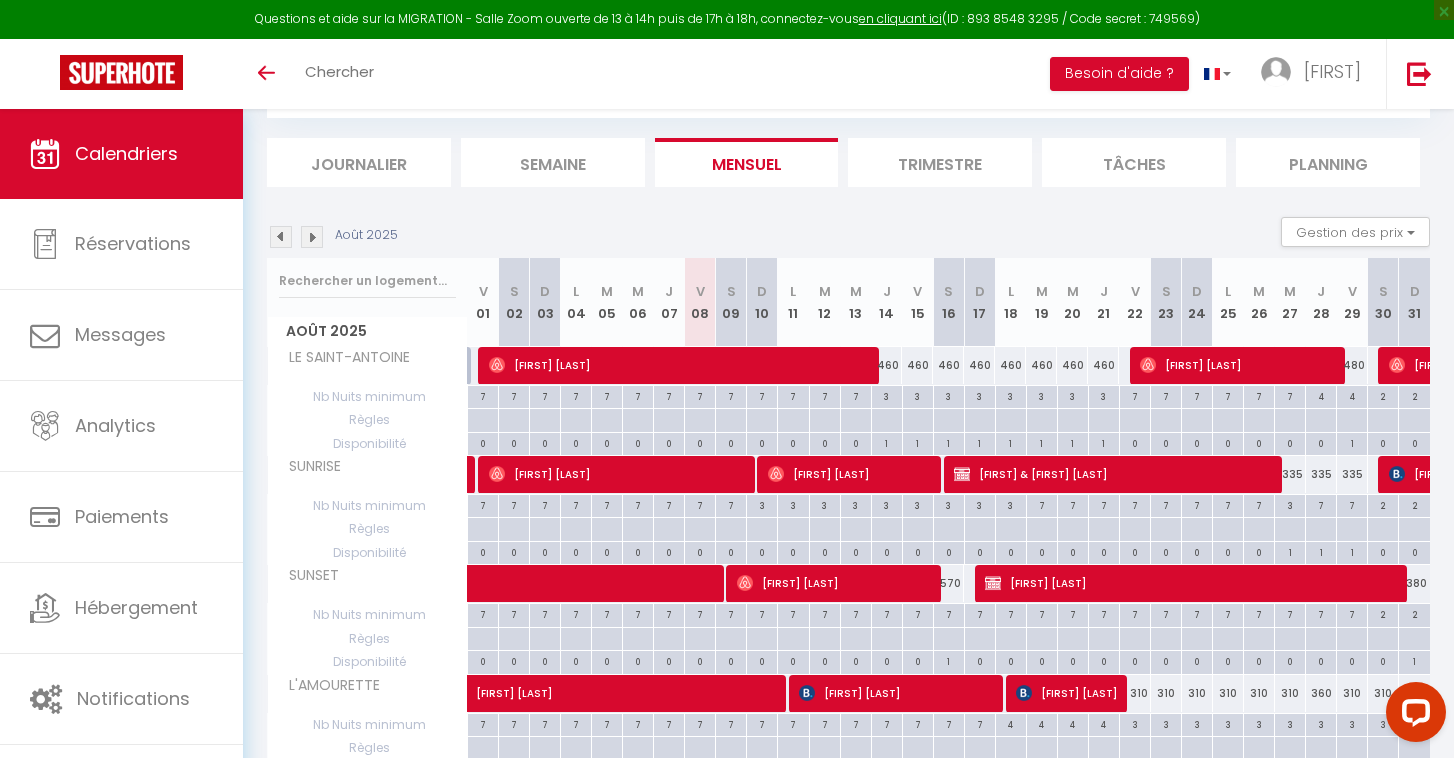 scroll, scrollTop: 128, scrollLeft: 0, axis: vertical 